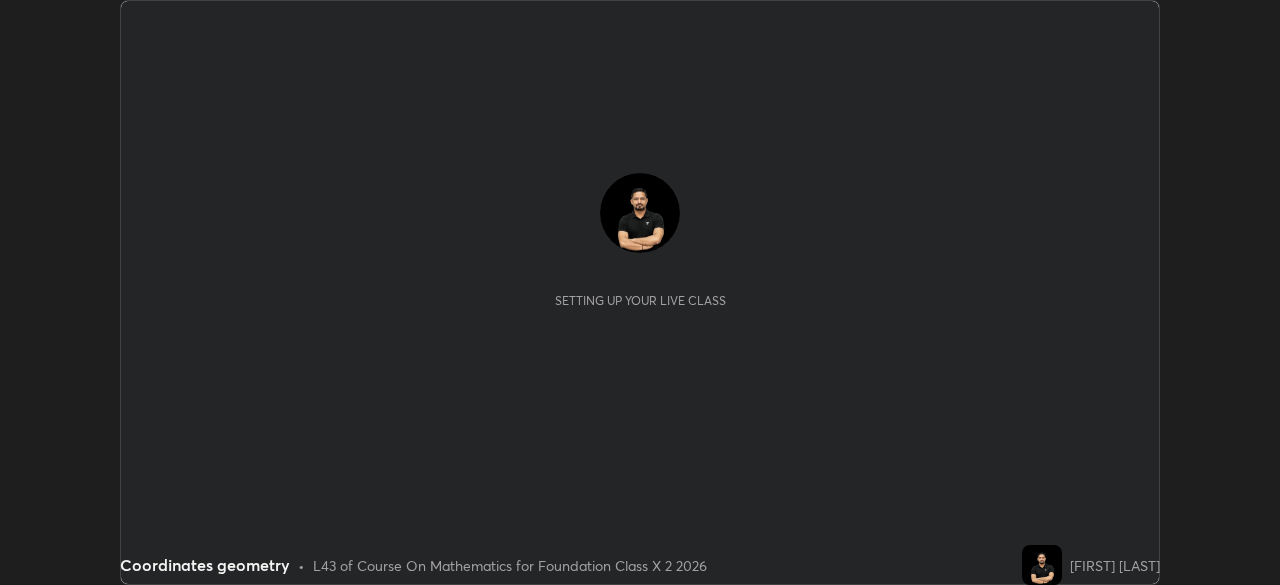scroll, scrollTop: 0, scrollLeft: 0, axis: both 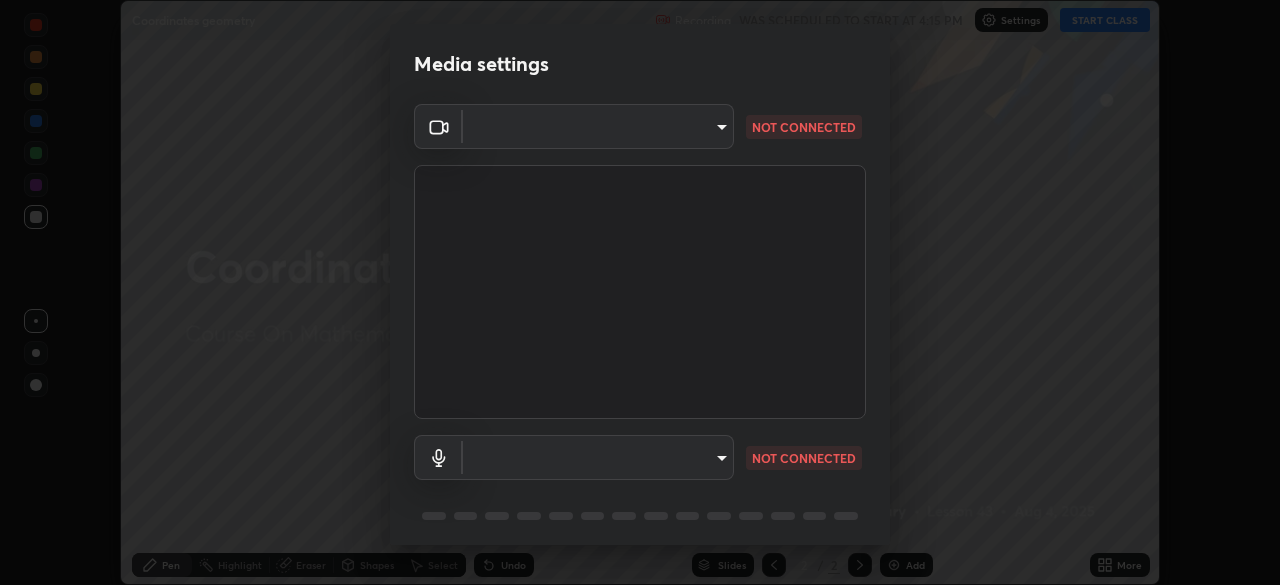 type on "3c1f287fd1873ac4f3146b24511f7a38a42a8d7cba0e87c08ce73e8860c27ac0" 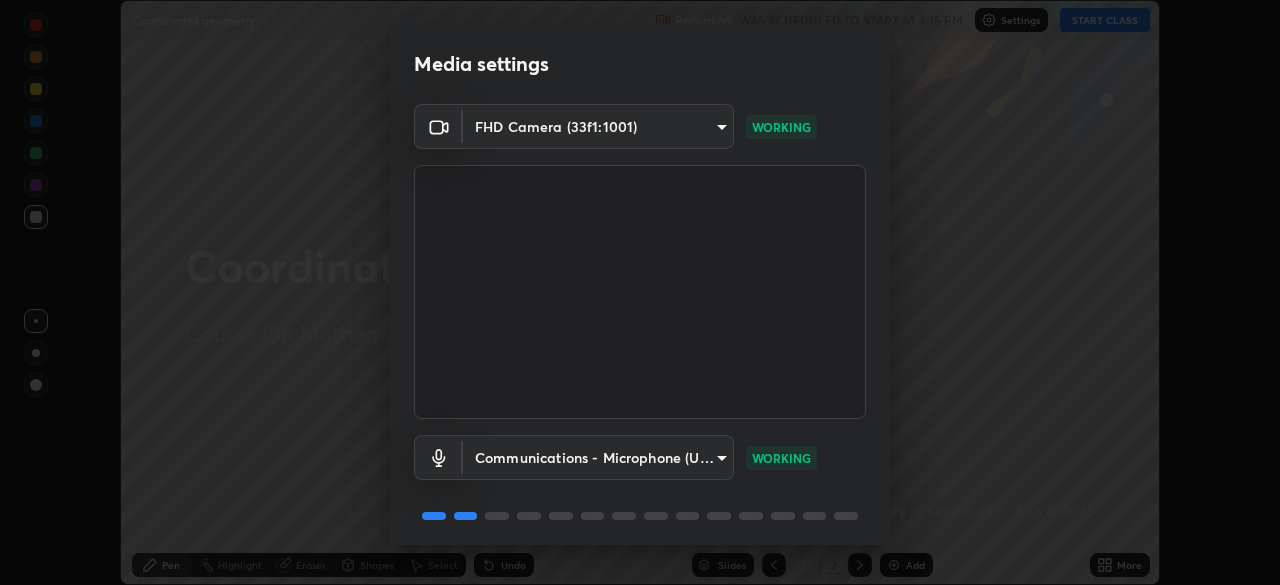 scroll, scrollTop: 71, scrollLeft: 0, axis: vertical 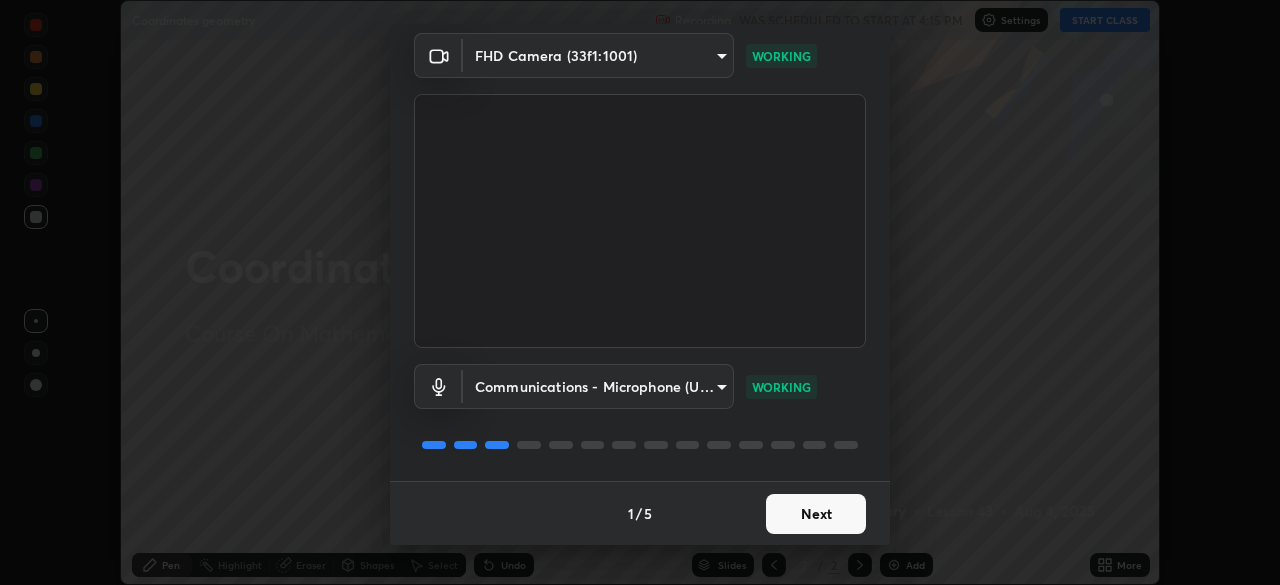 click on "Next" at bounding box center [816, 514] 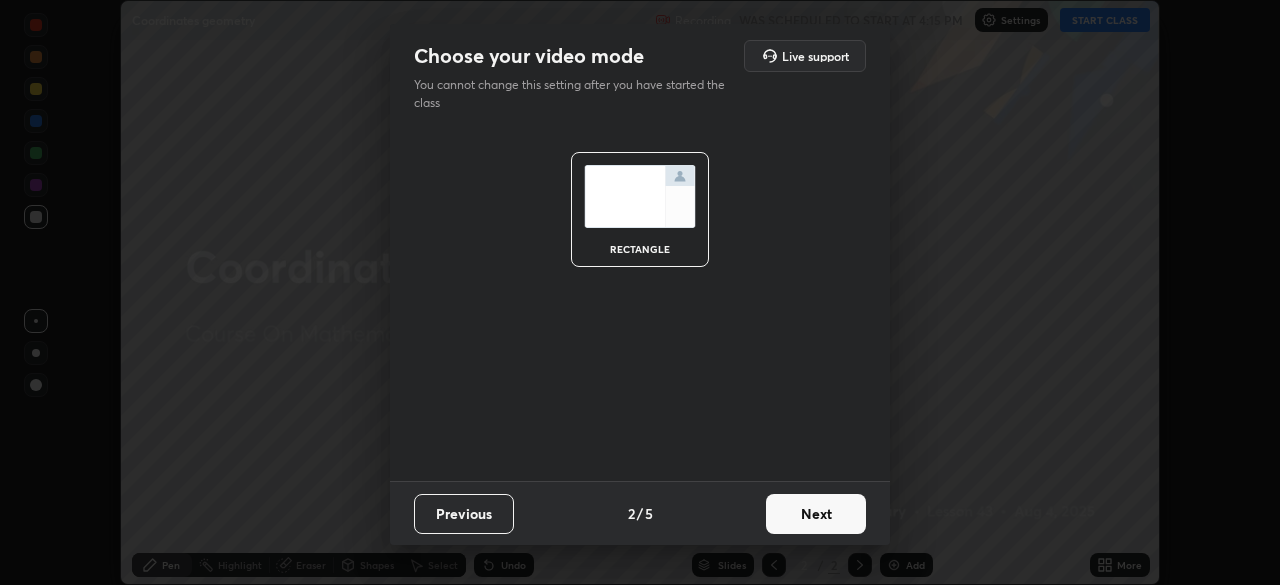 scroll, scrollTop: 0, scrollLeft: 0, axis: both 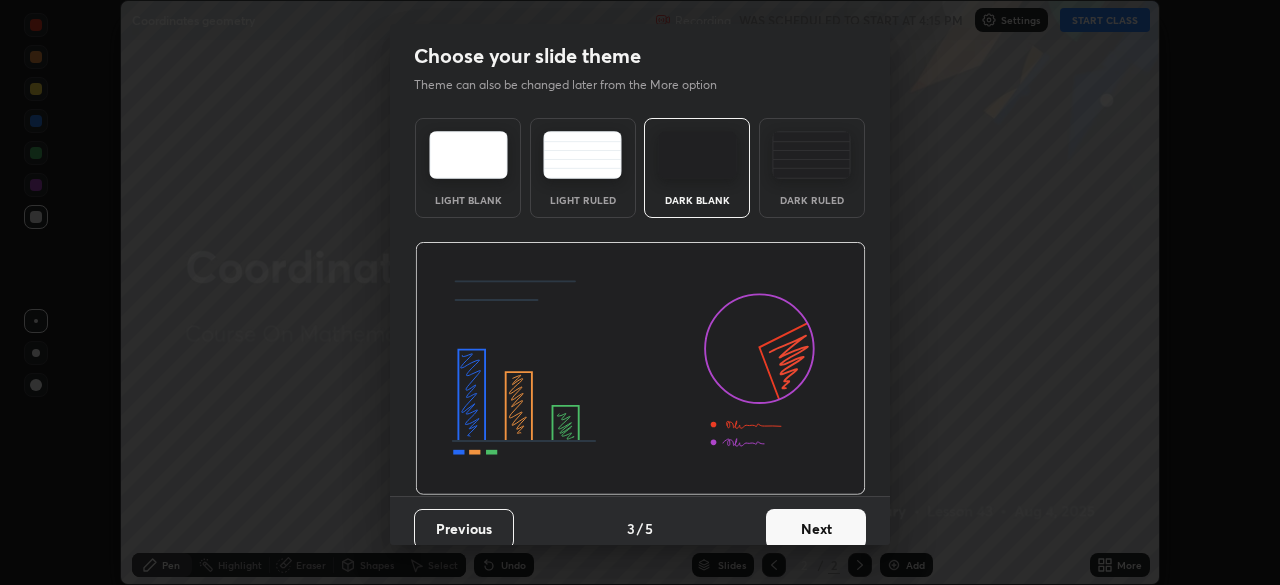 click on "Next" at bounding box center (816, 529) 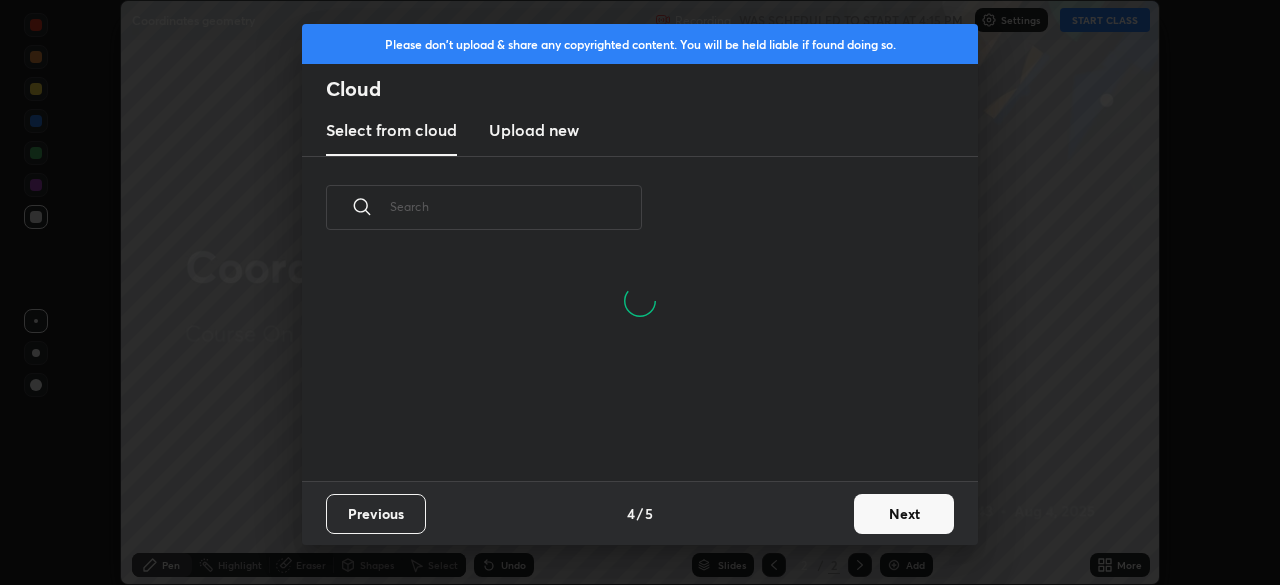 click on "Next" at bounding box center (904, 514) 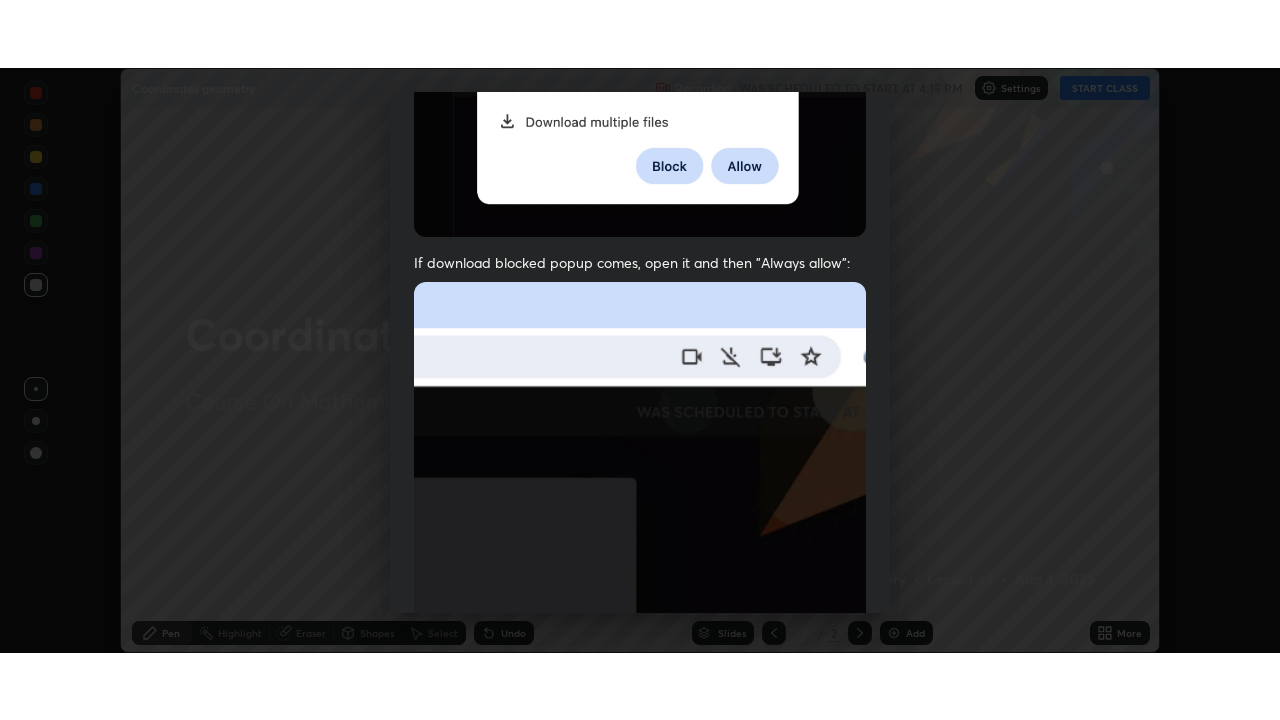 scroll, scrollTop: 479, scrollLeft: 0, axis: vertical 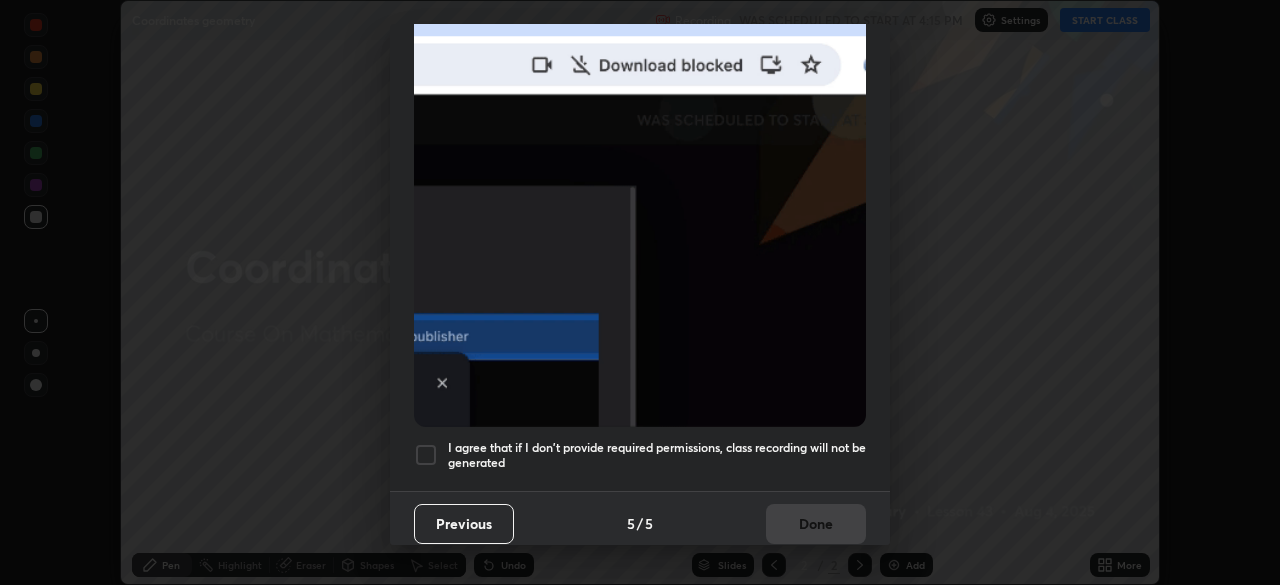 click at bounding box center [426, 455] 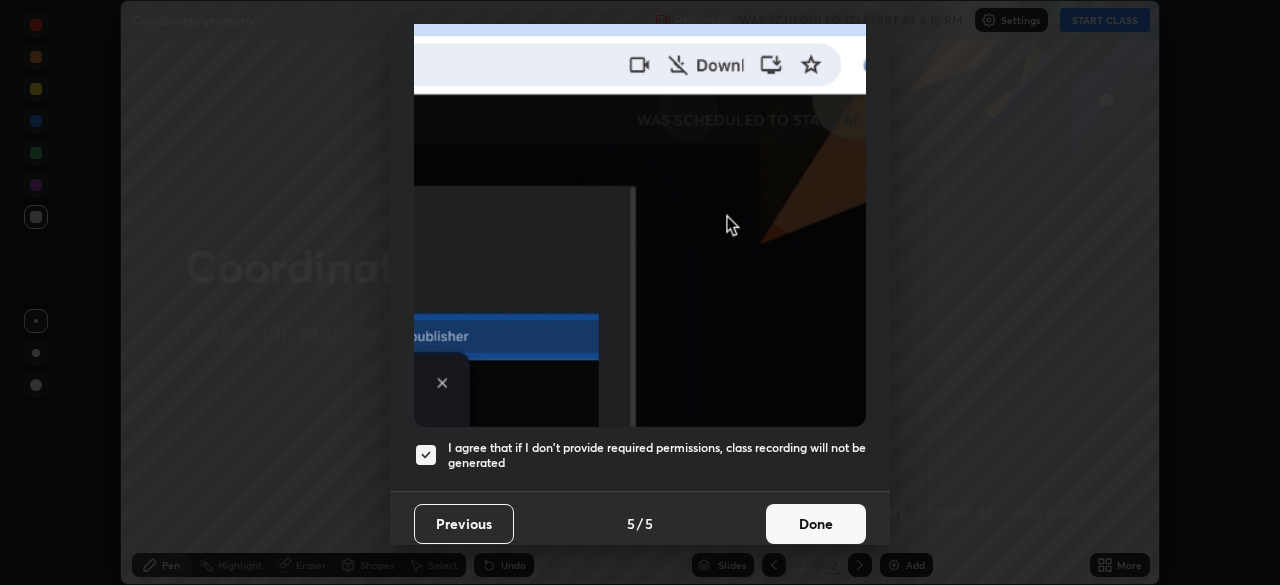 click on "Done" at bounding box center [816, 524] 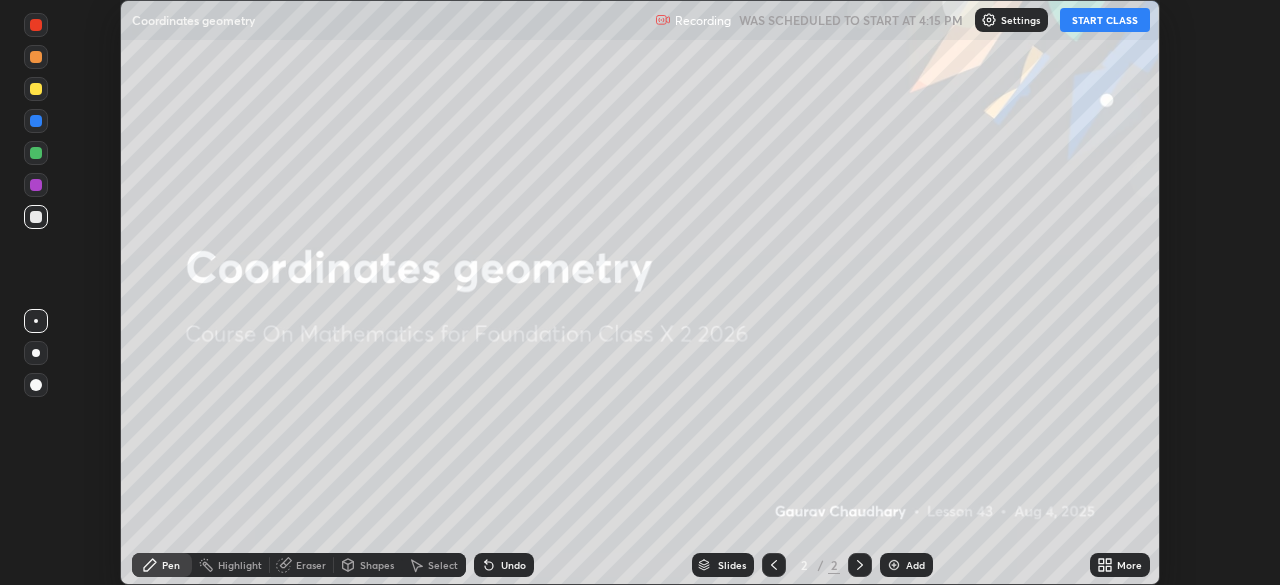 click on "START CLASS" at bounding box center [1105, 20] 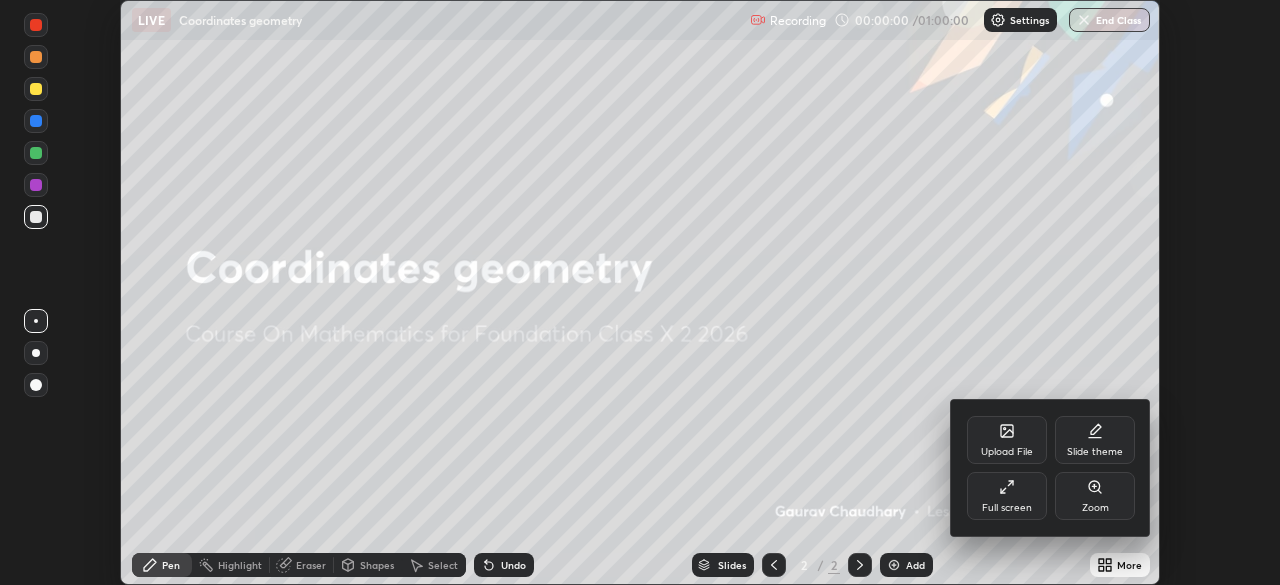 click 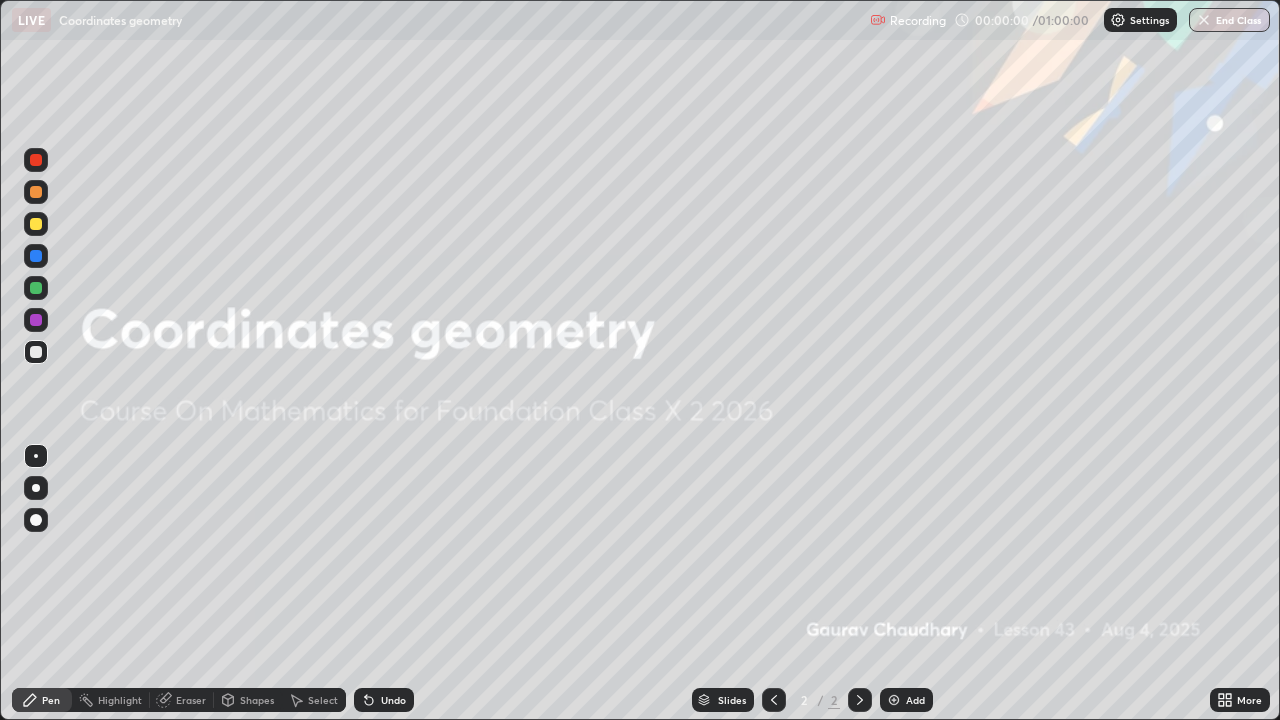 scroll, scrollTop: 99280, scrollLeft: 98720, axis: both 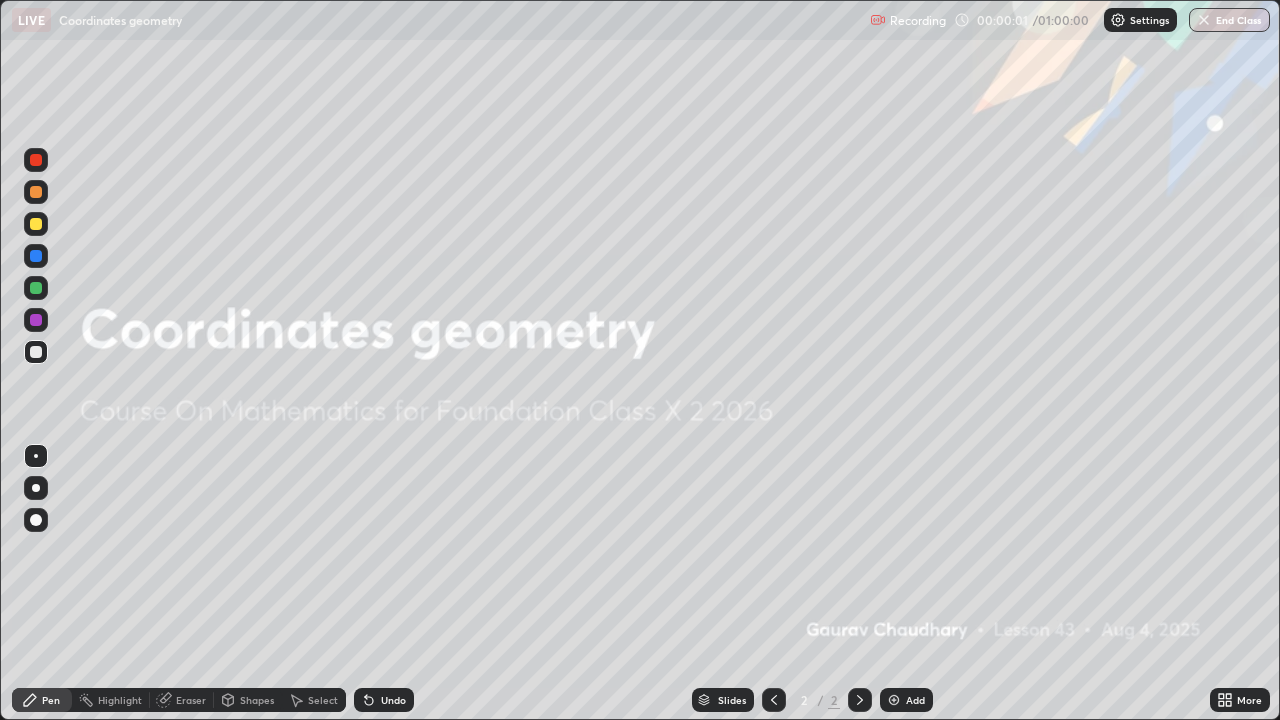 click on "Add" at bounding box center (906, 700) 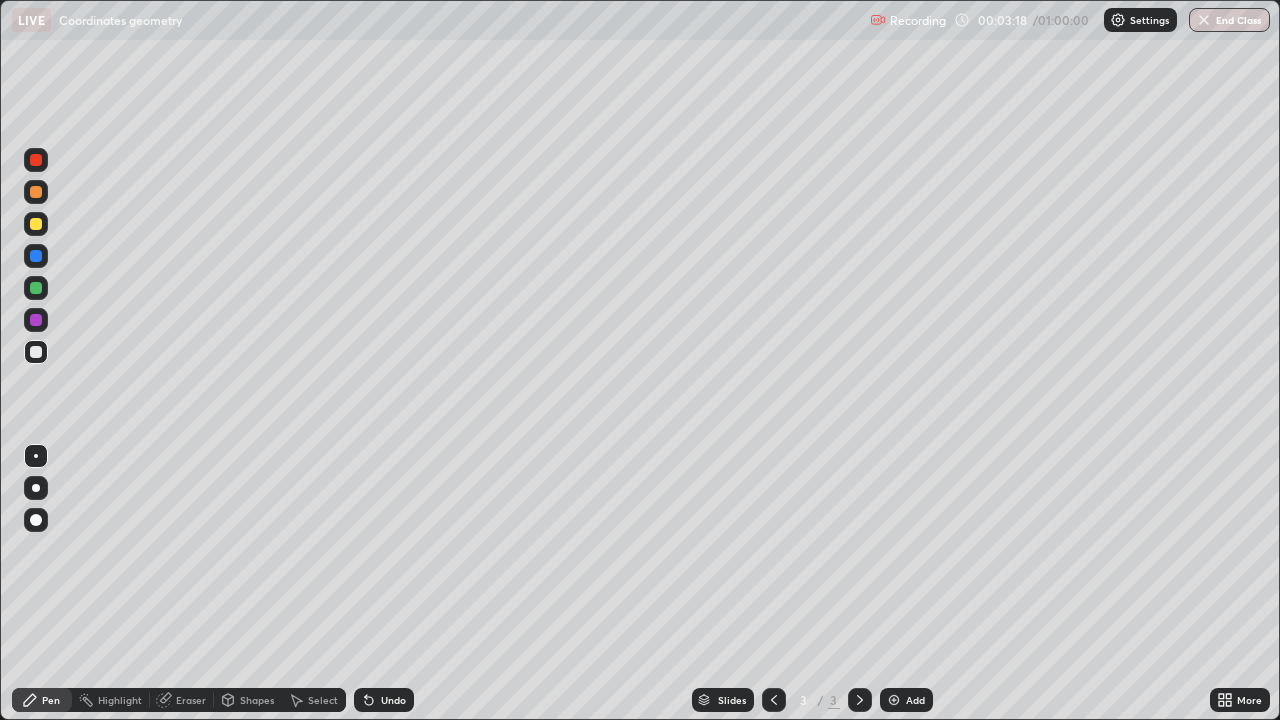 click on "Undo" at bounding box center [384, 700] 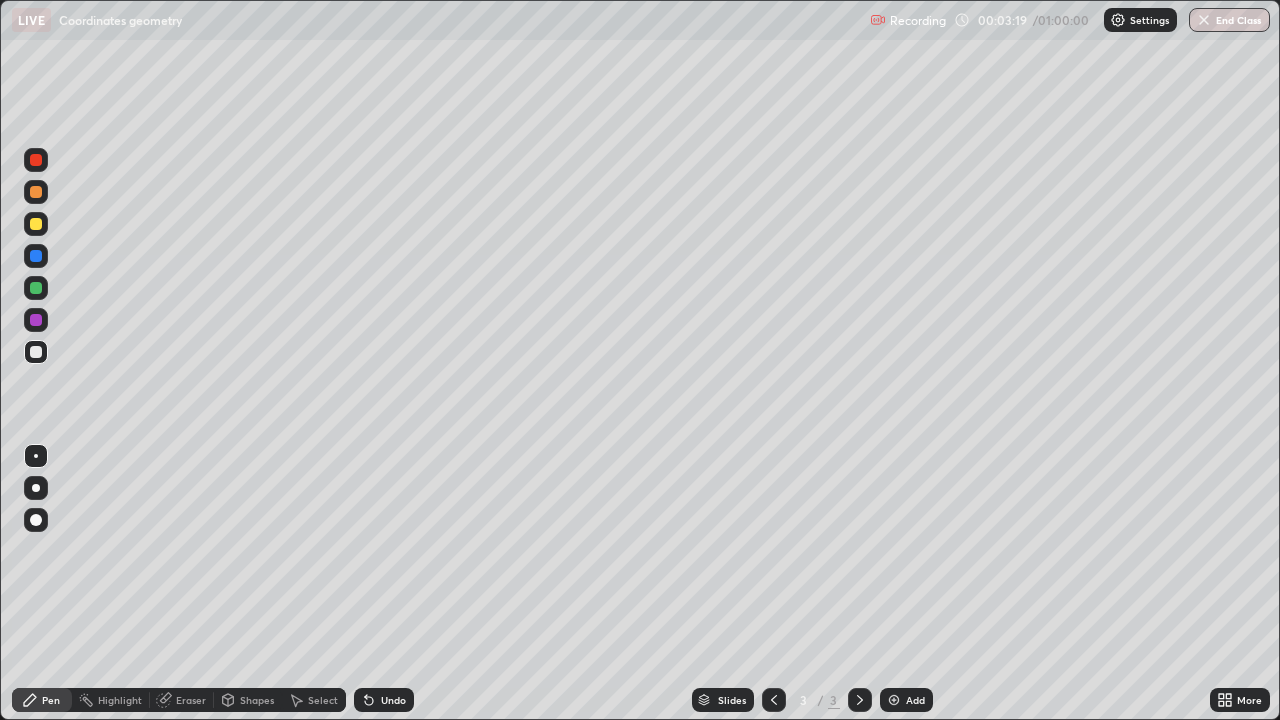 click on "Undo" at bounding box center (384, 700) 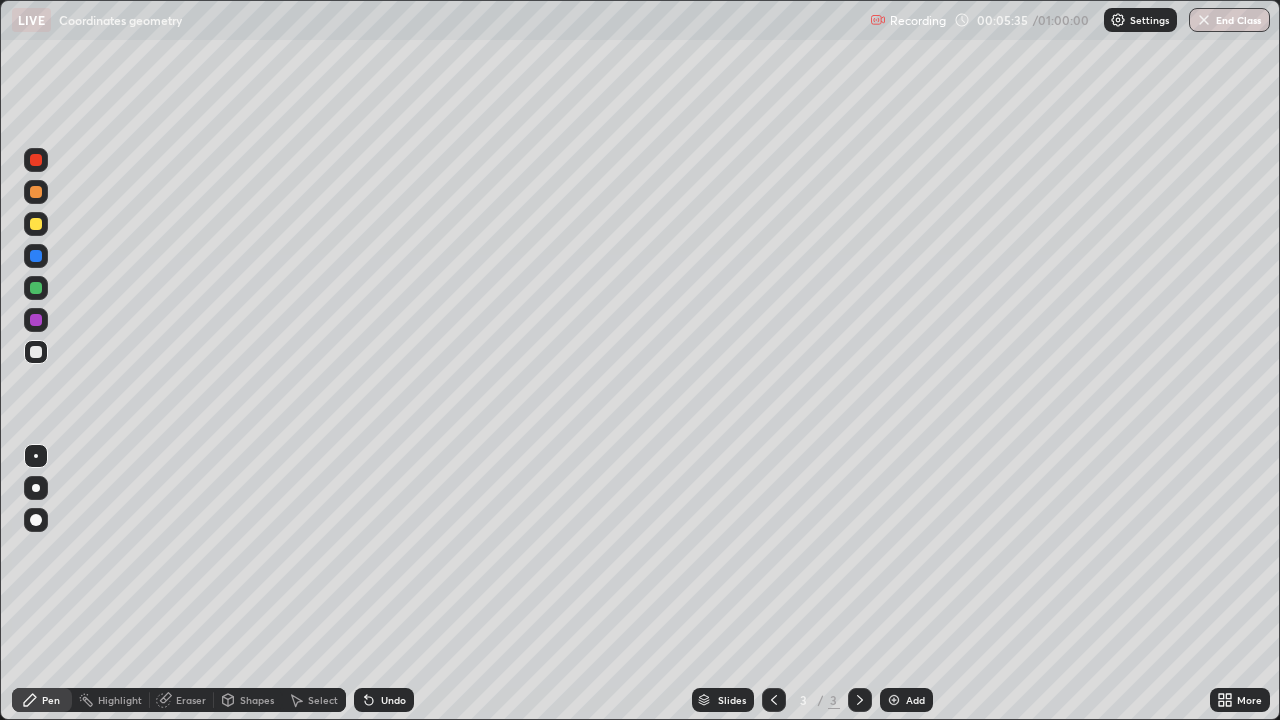 click on "Add" at bounding box center [915, 700] 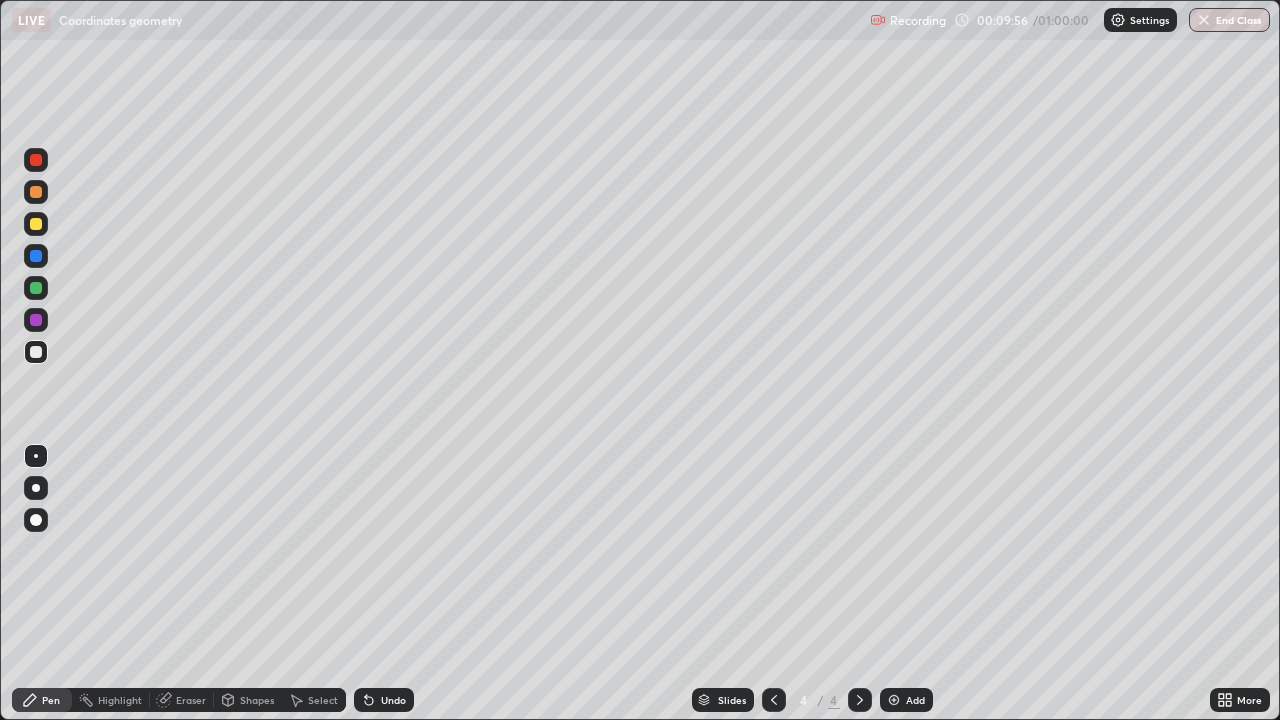 click on "Select" at bounding box center [323, 700] 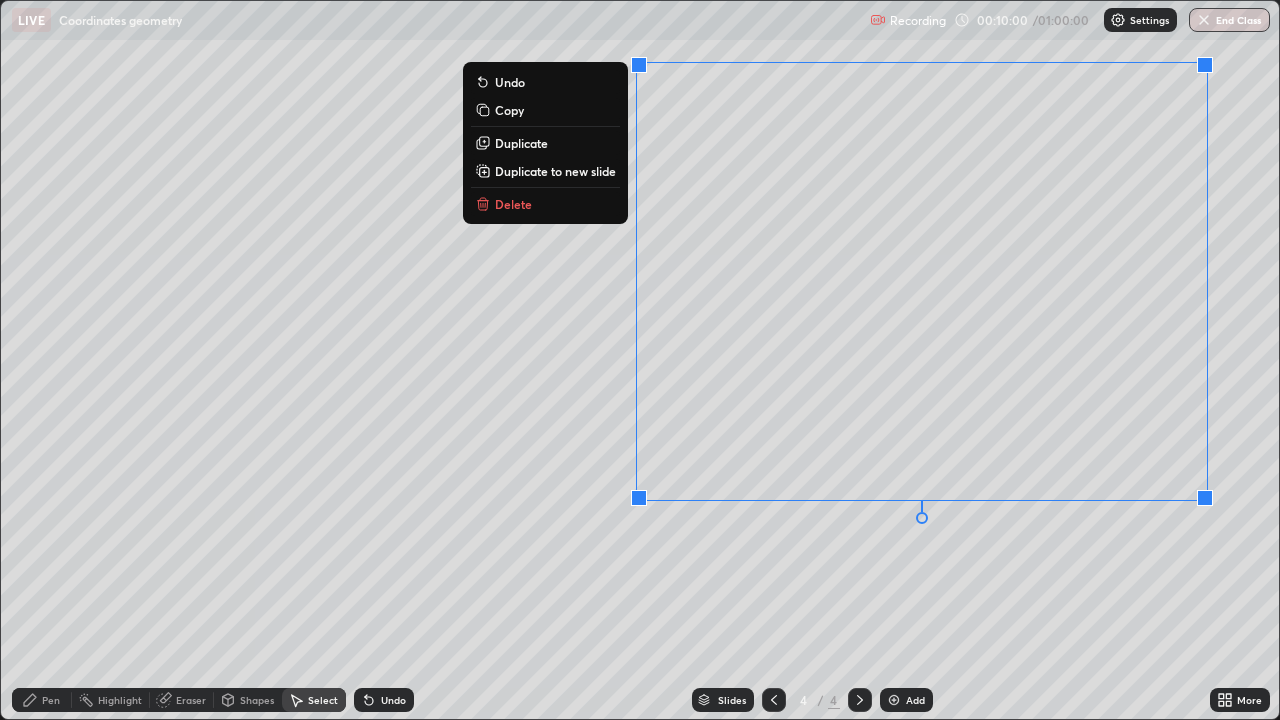 click on "Duplicate to new slide" at bounding box center [555, 171] 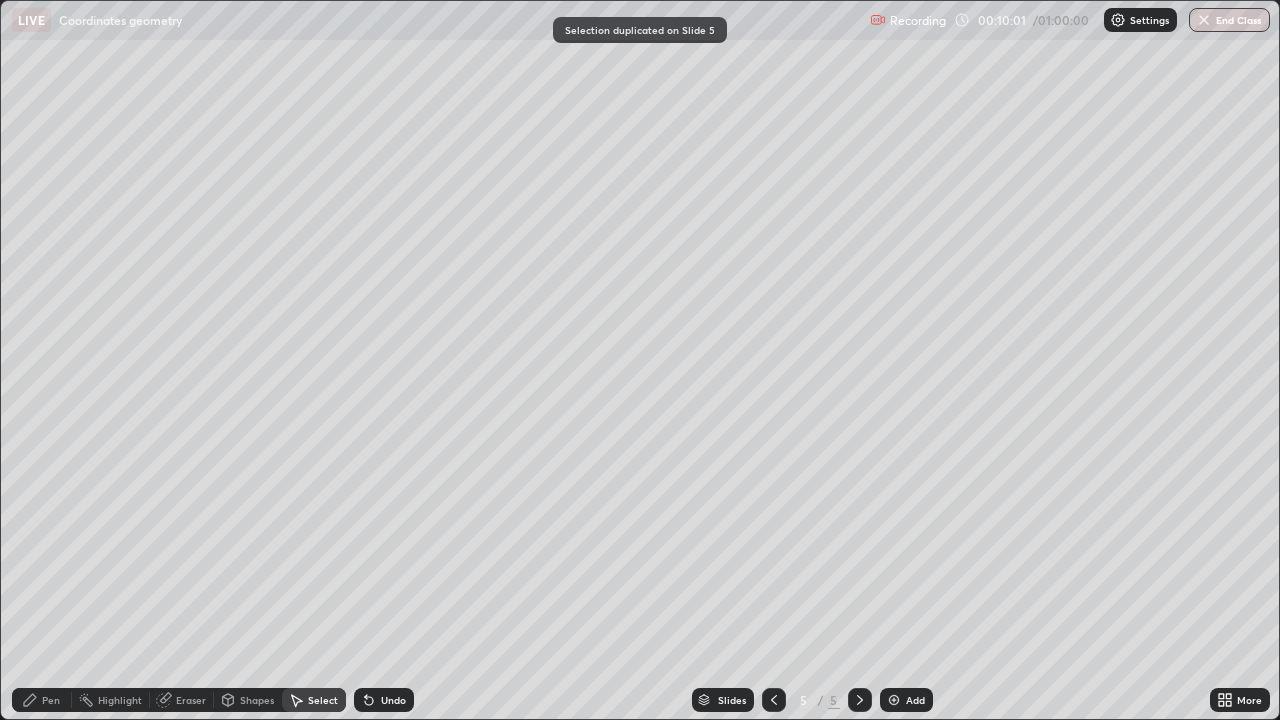 click on "Pen" at bounding box center (51, 700) 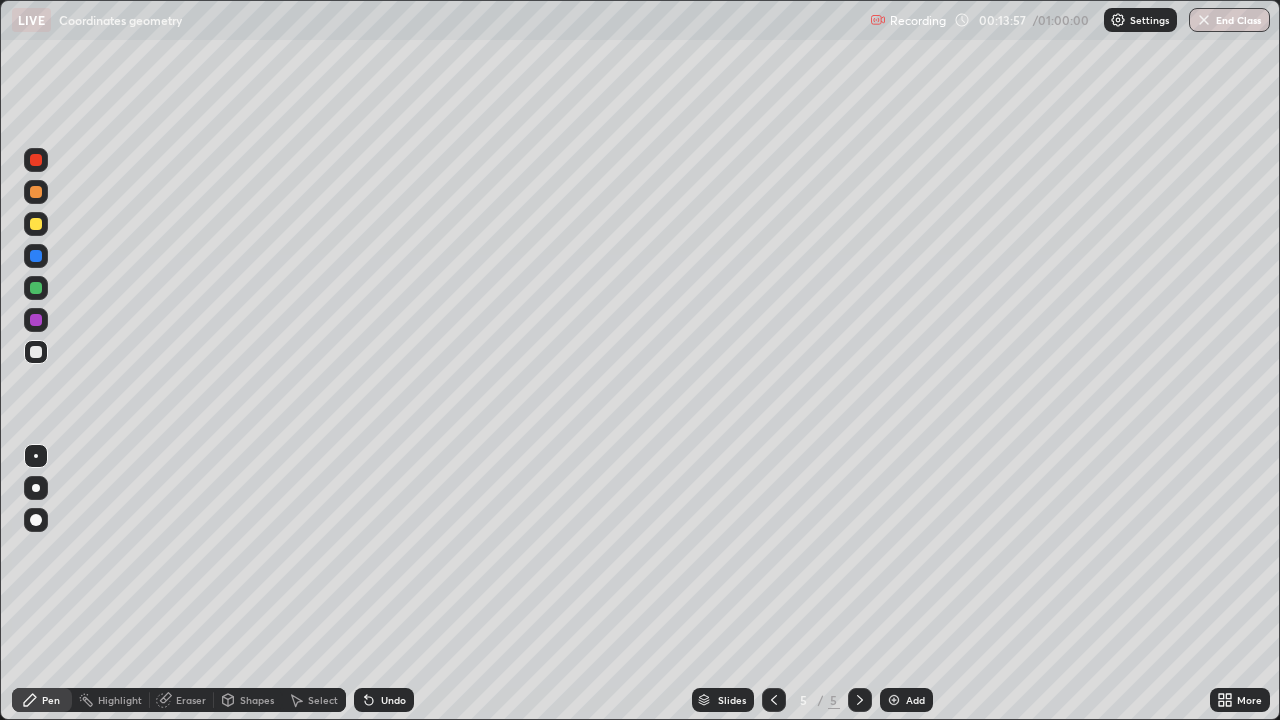 click on "Add" at bounding box center (906, 700) 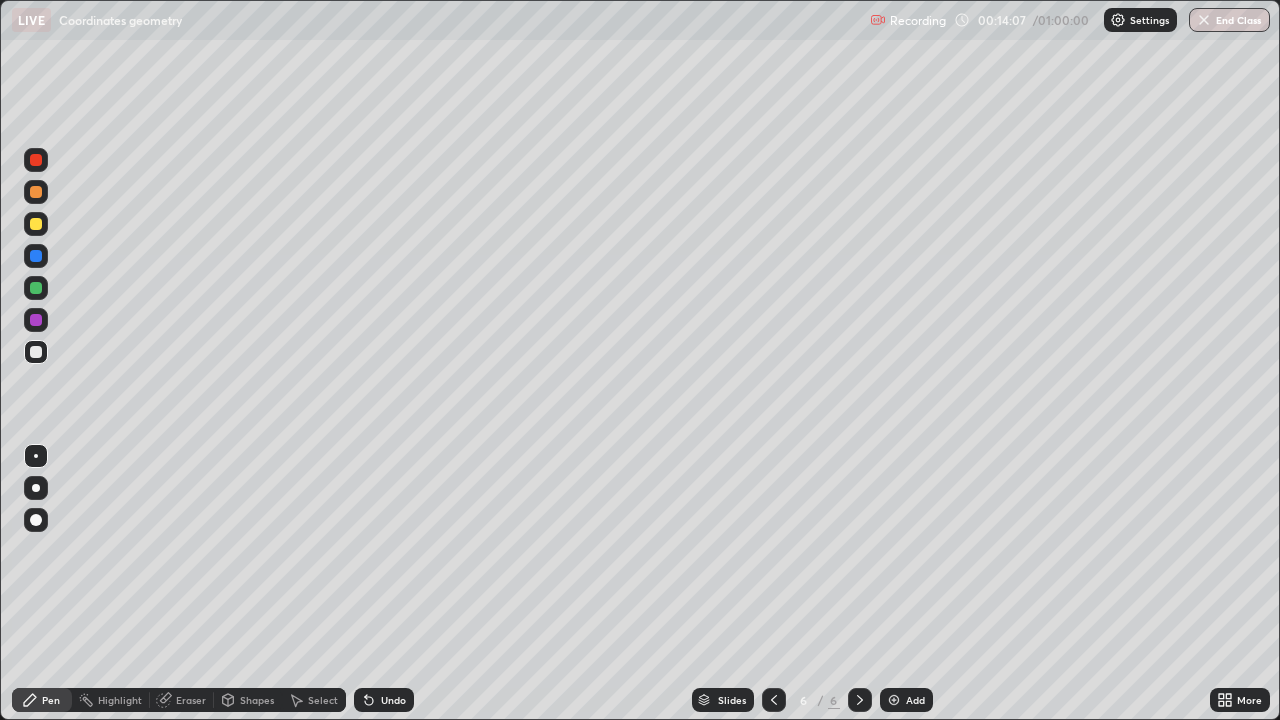 click 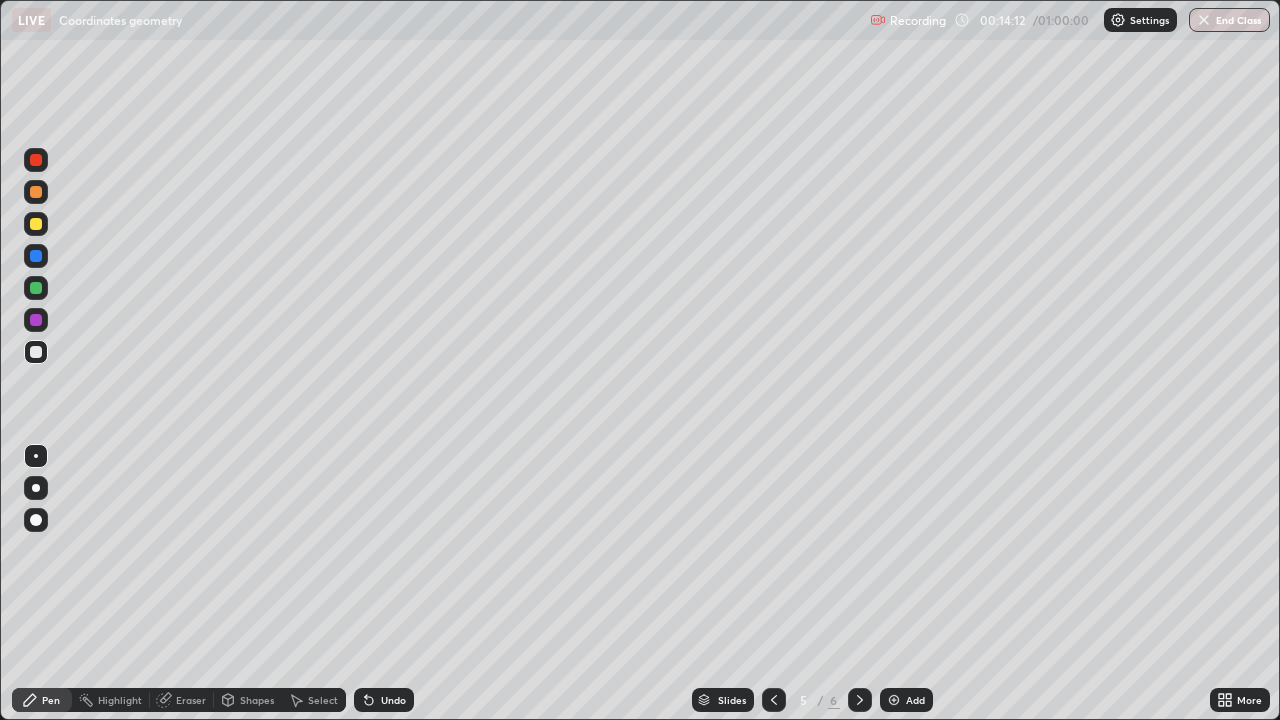 click 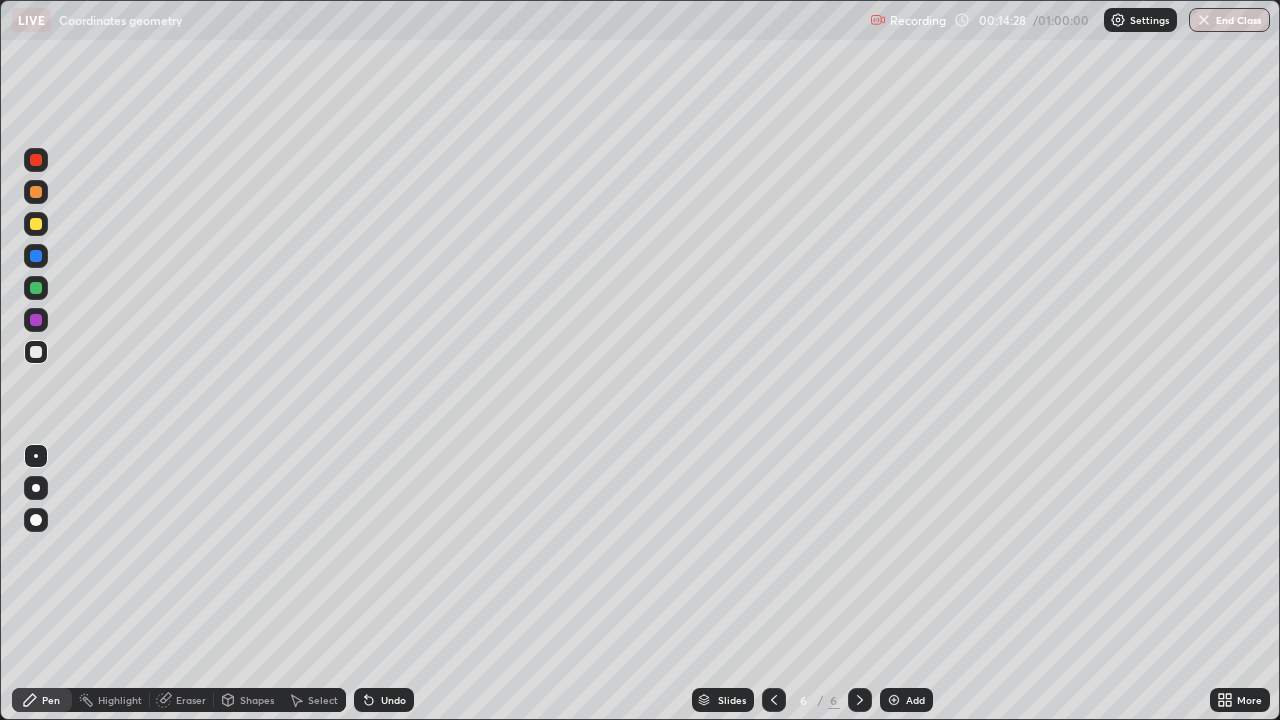 click 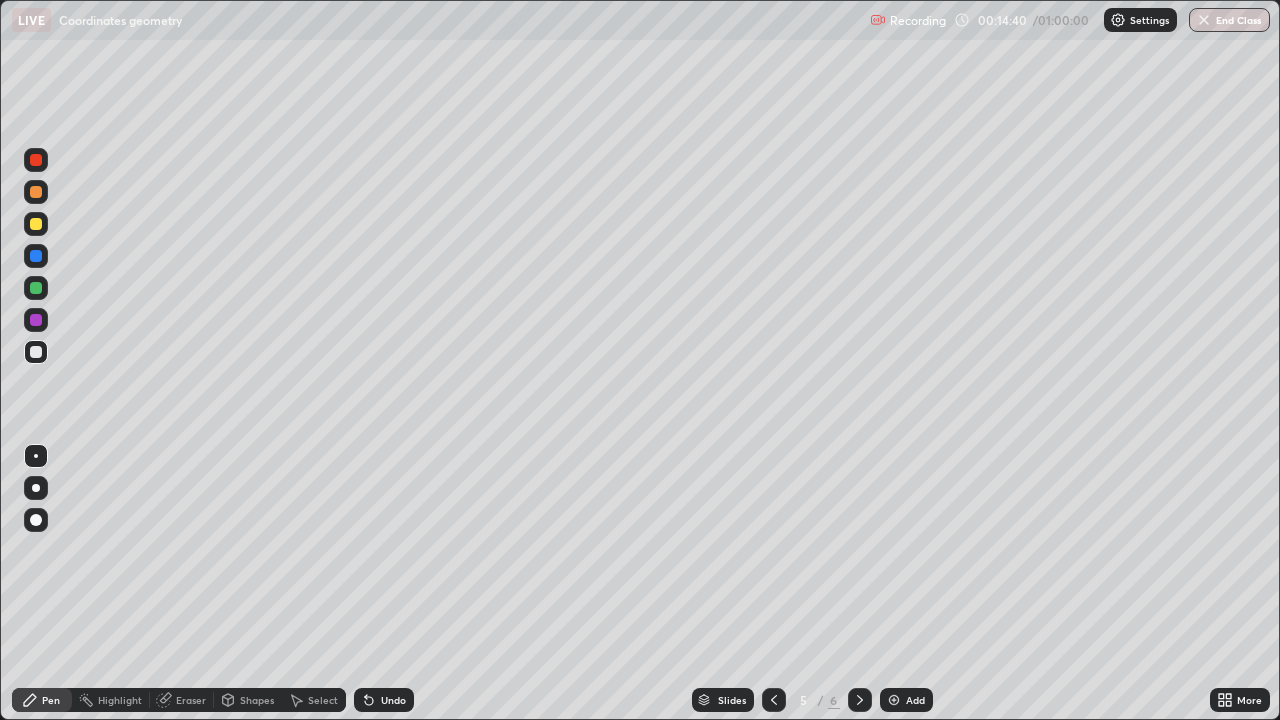 click at bounding box center [860, 700] 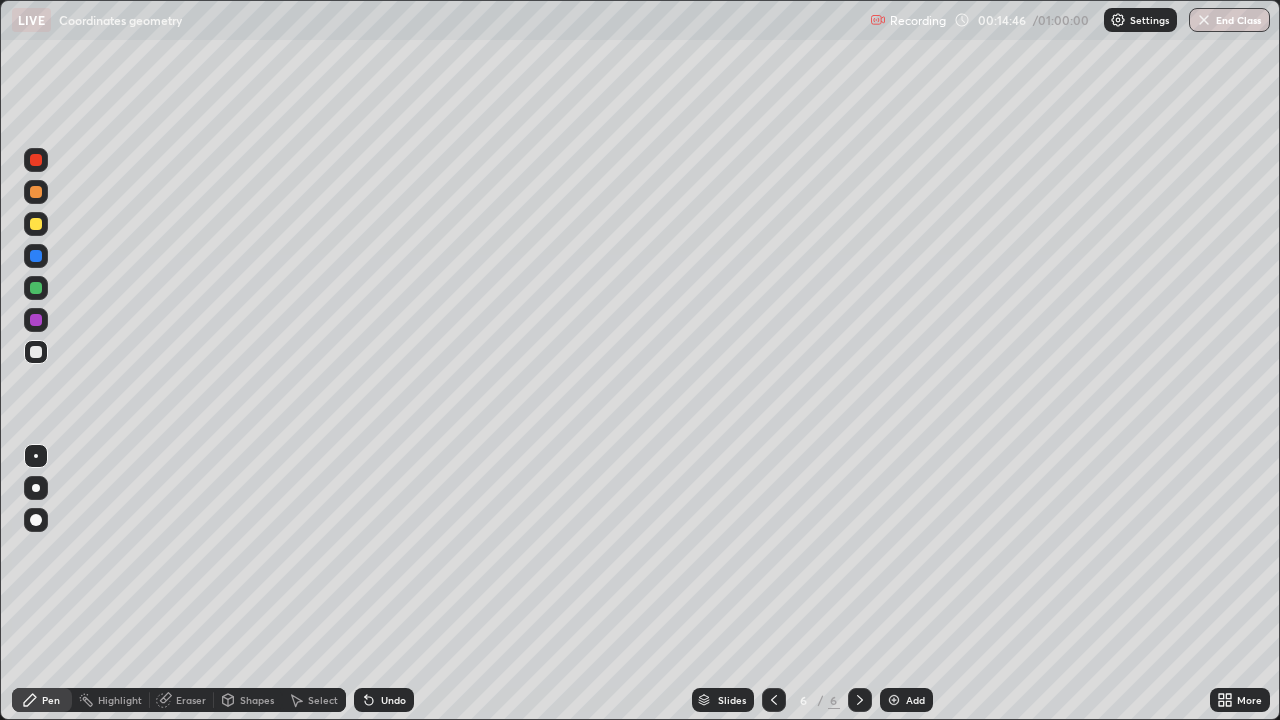 click on "Undo" at bounding box center (384, 700) 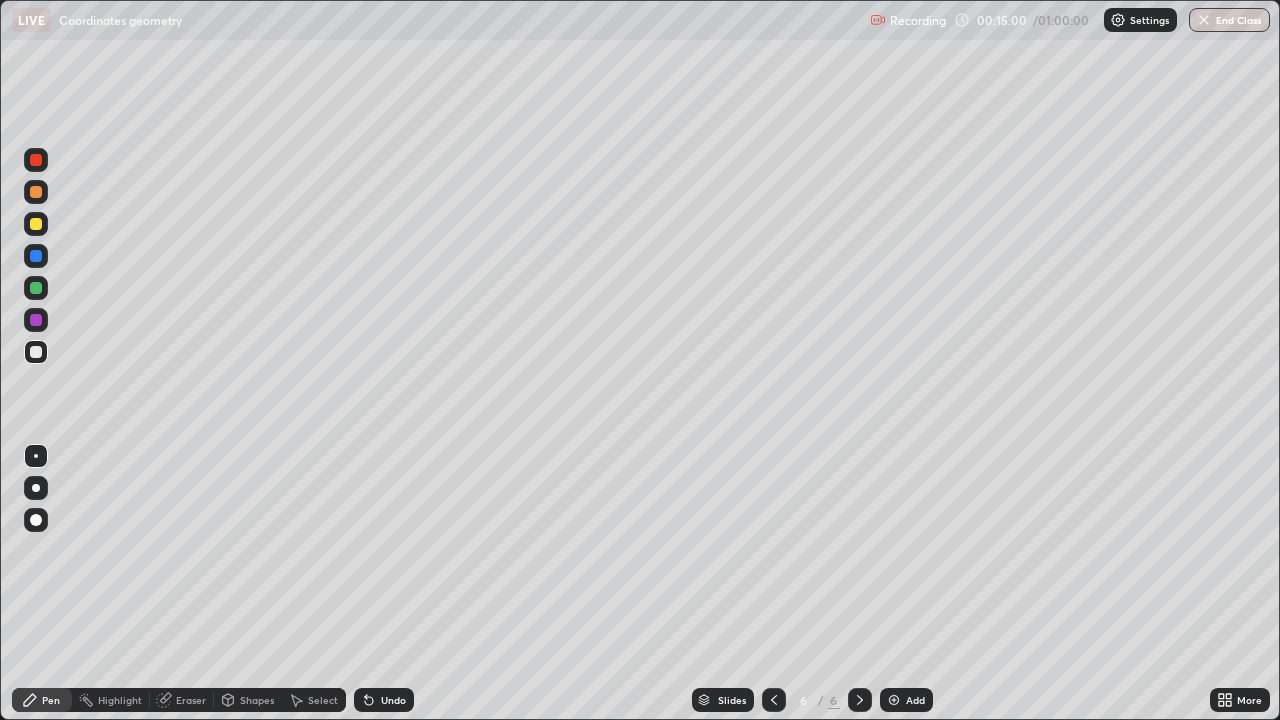 click 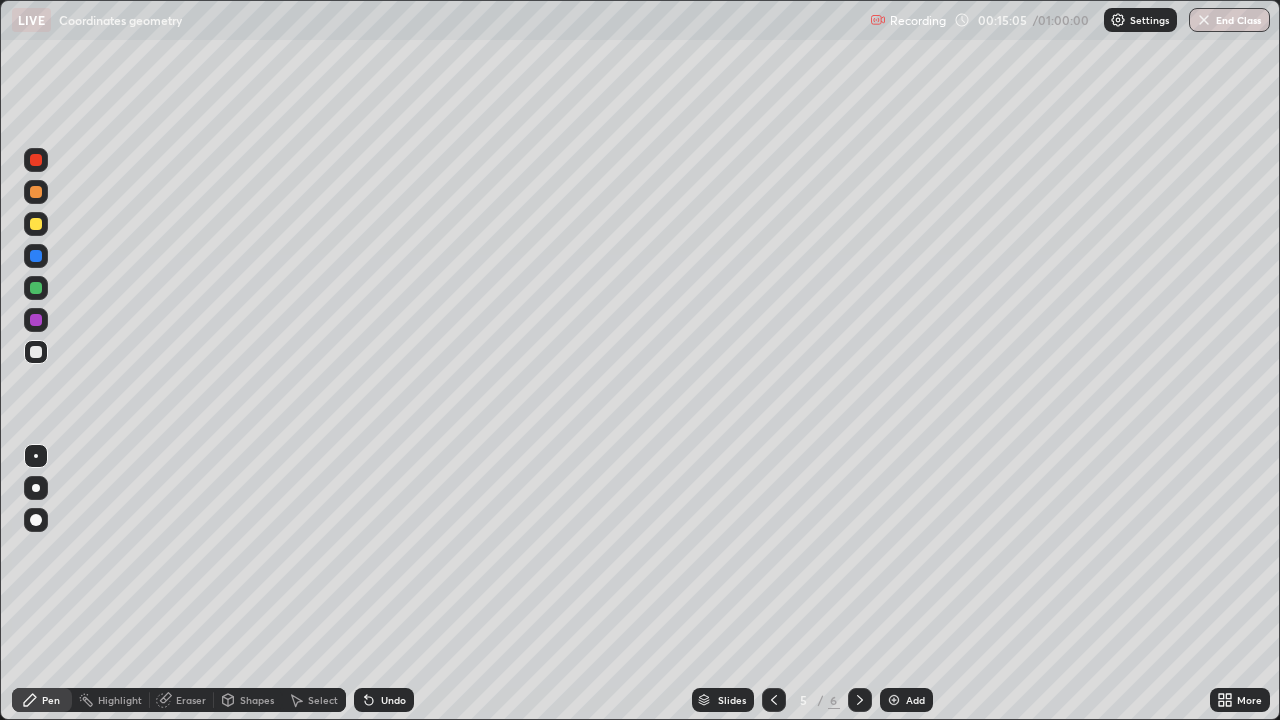 click 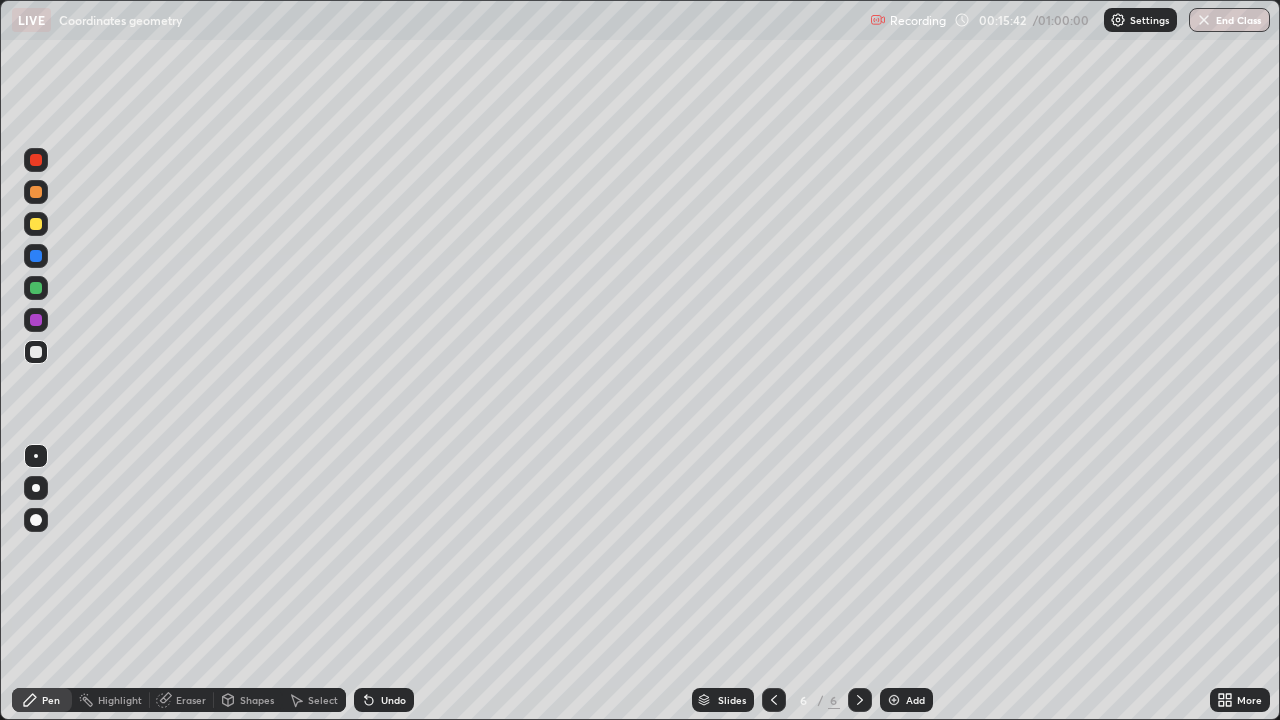 click at bounding box center [774, 700] 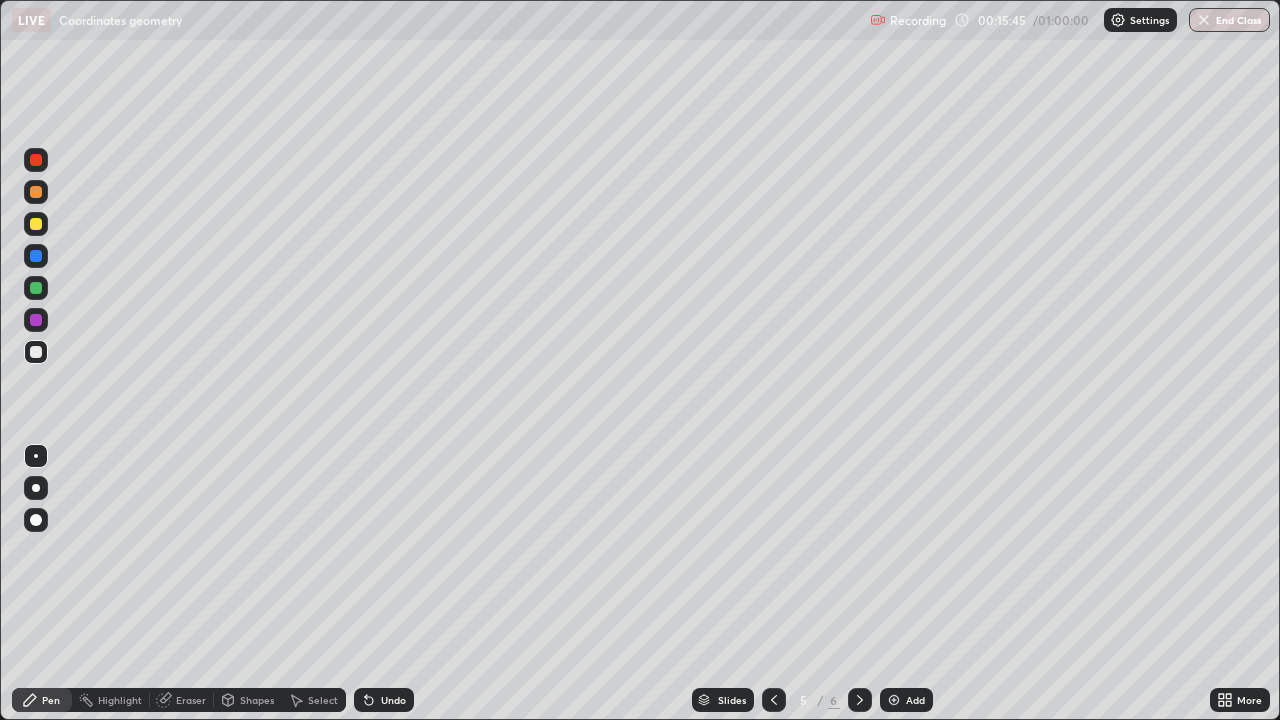 click 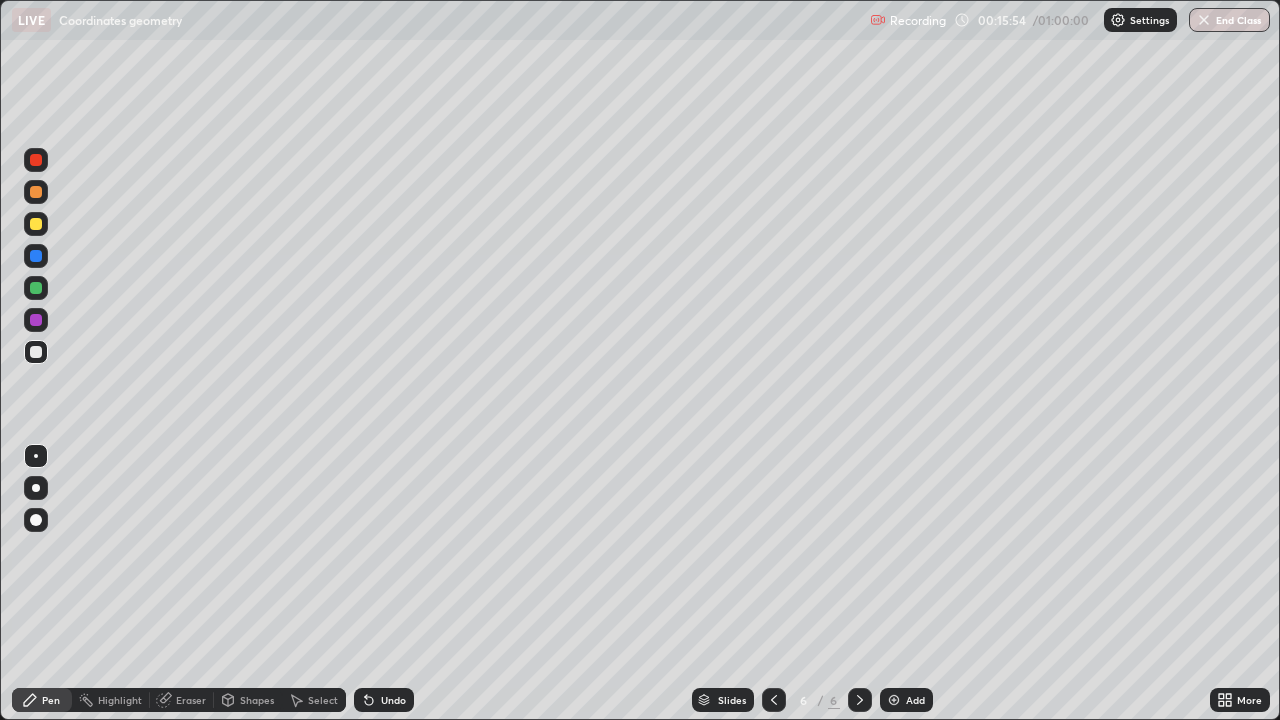 click on "Add" at bounding box center (915, 700) 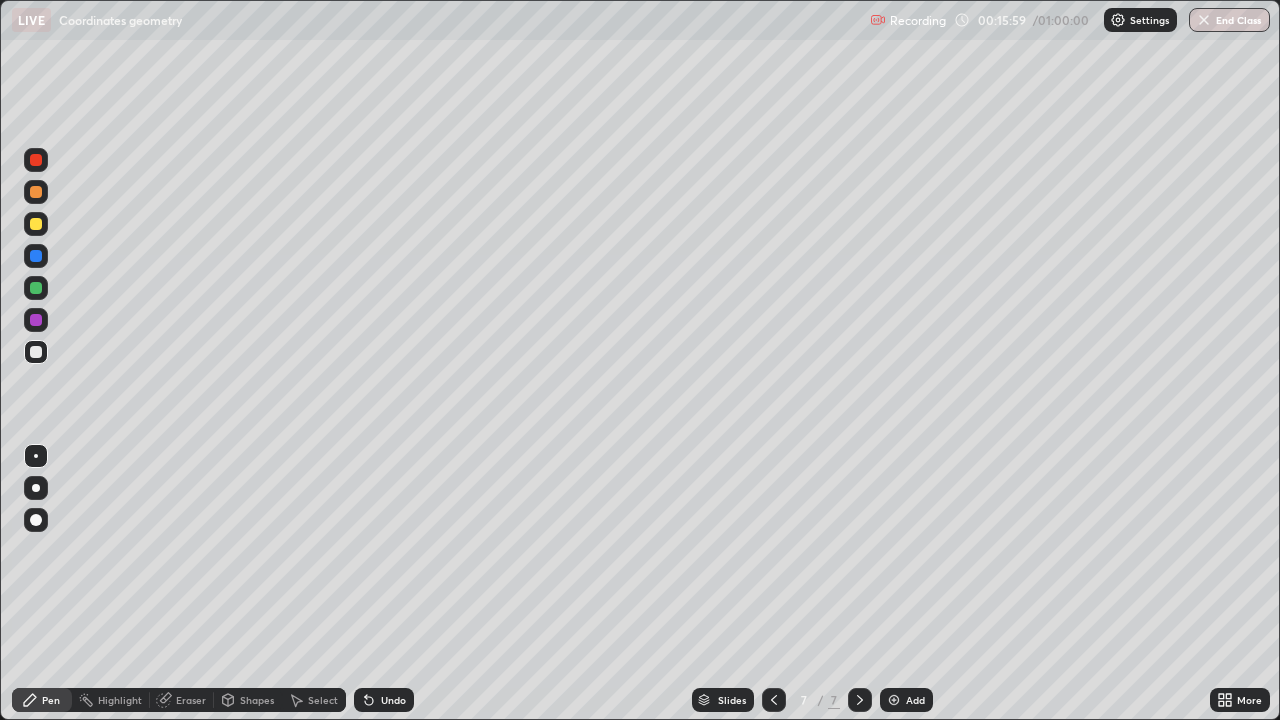 click 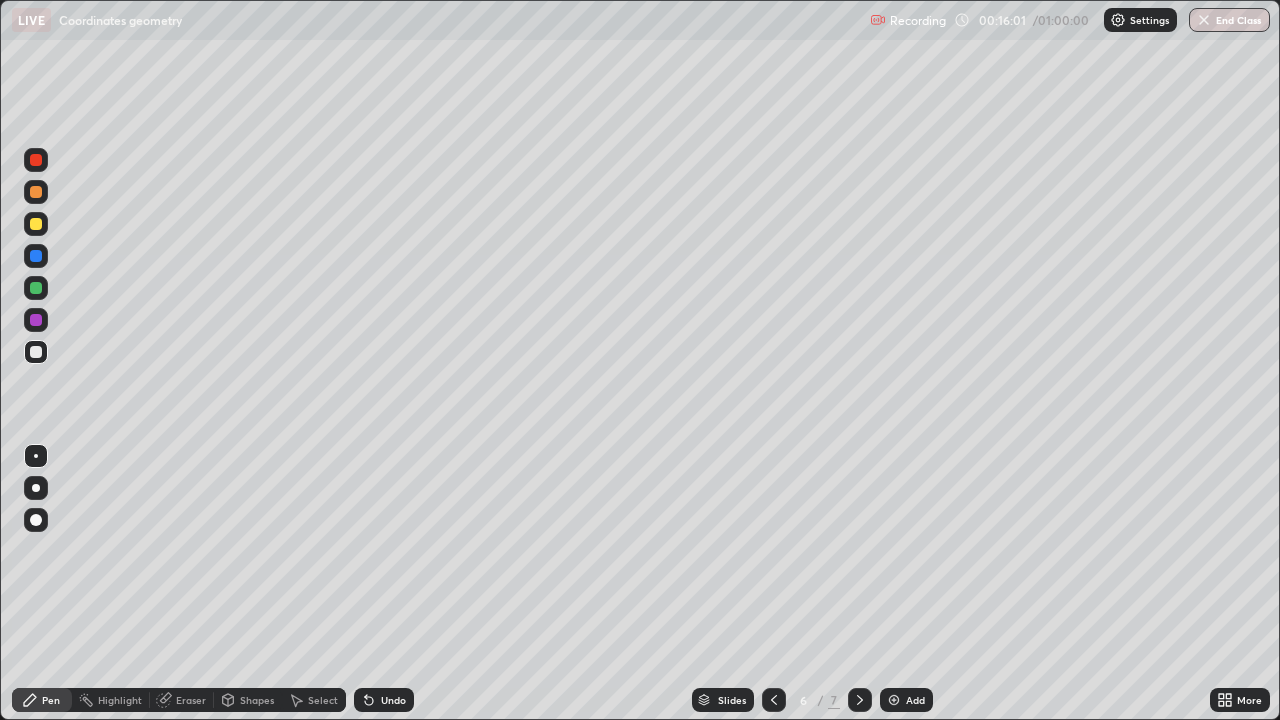 click 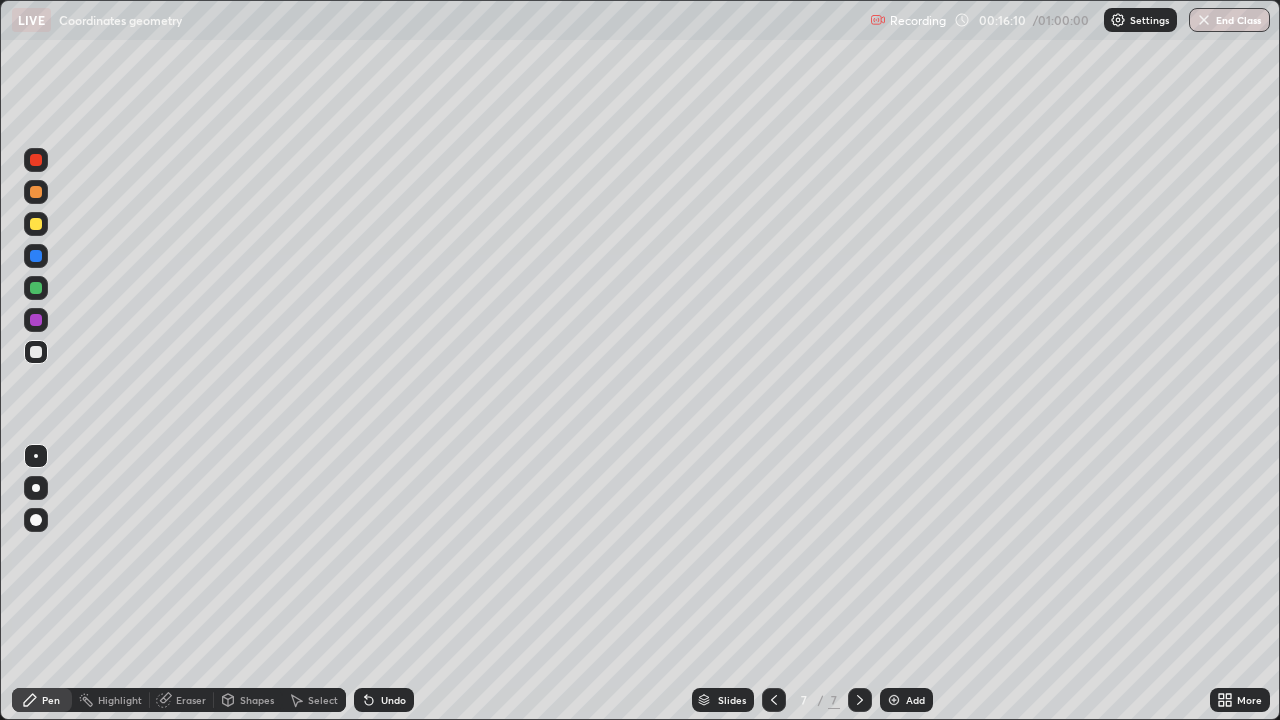 click at bounding box center (774, 700) 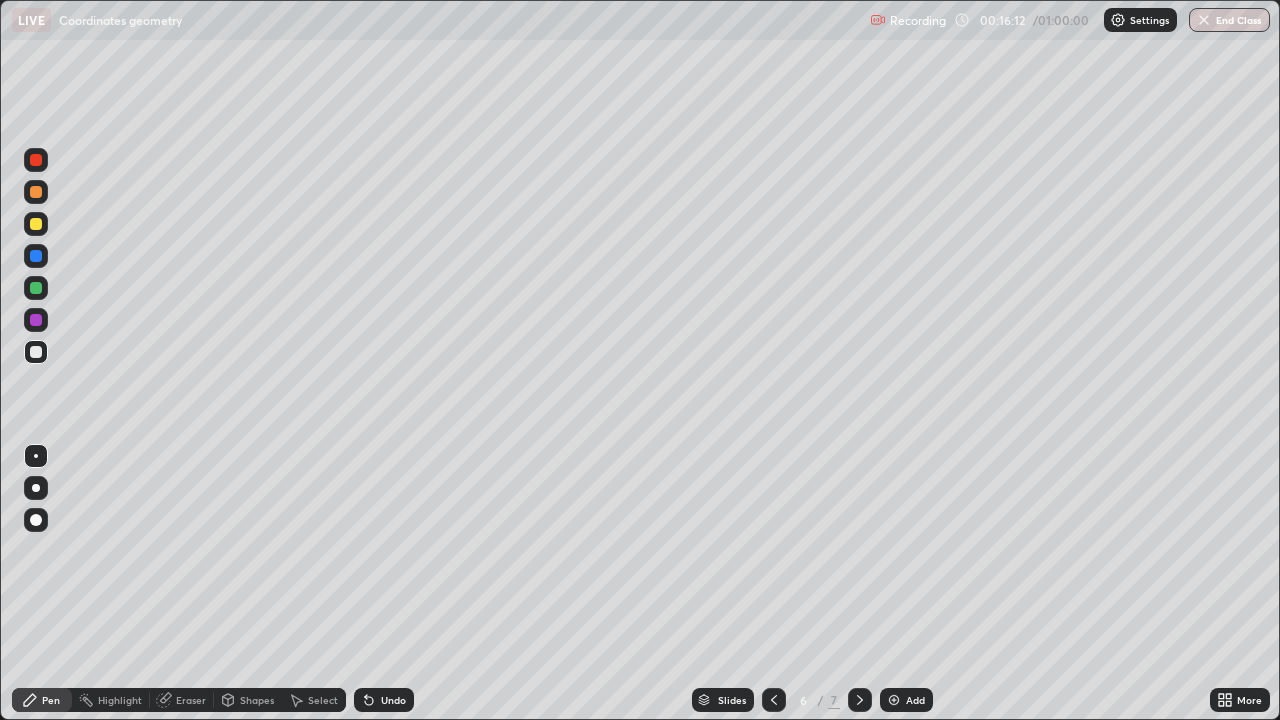 click 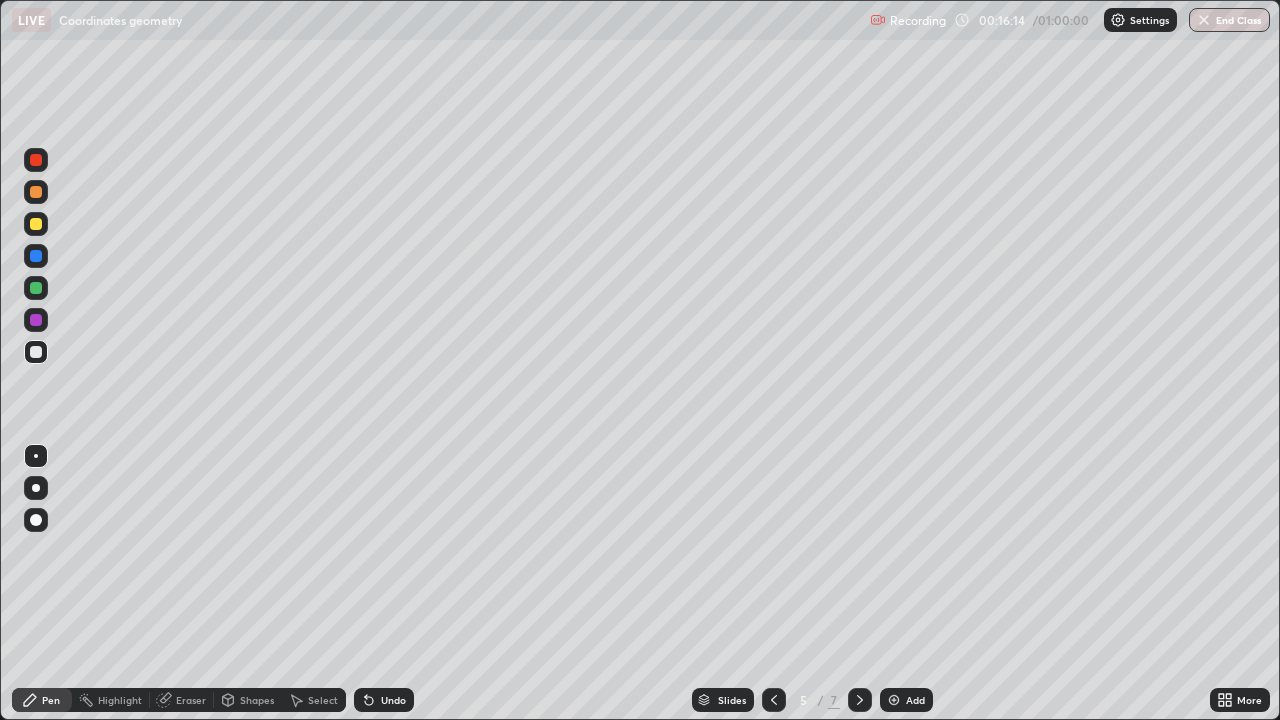 click 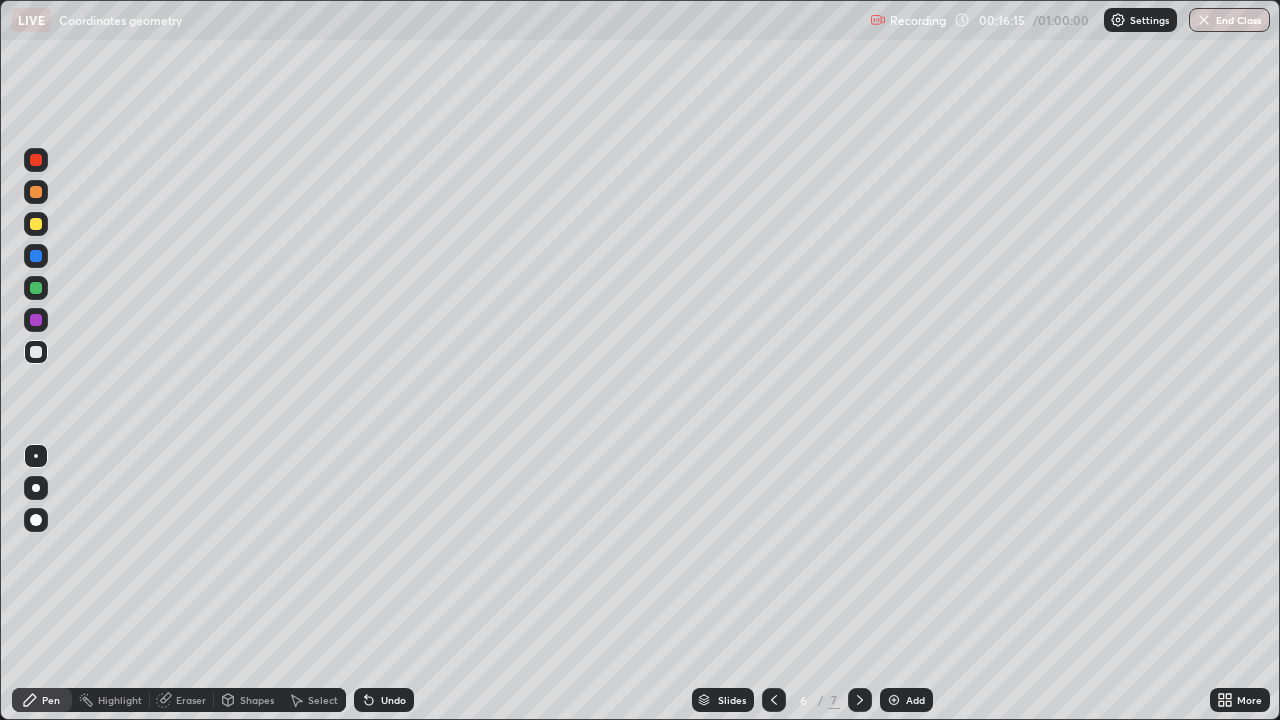 click 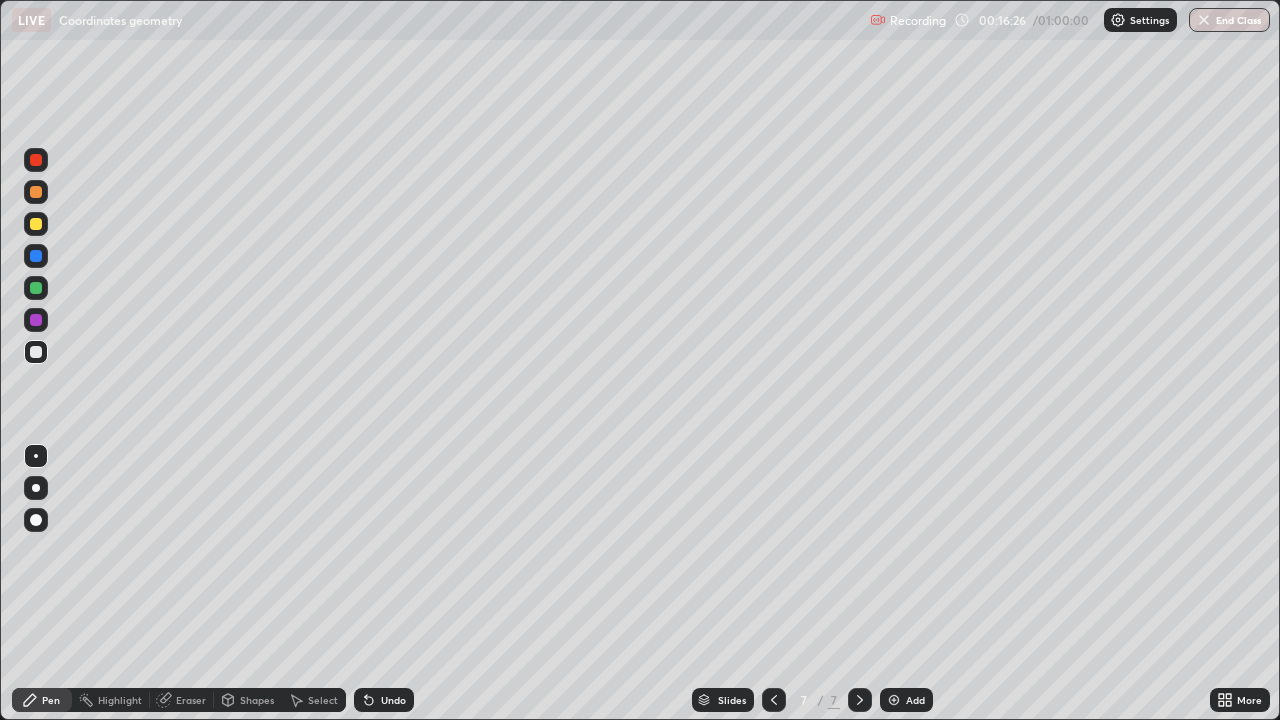 click 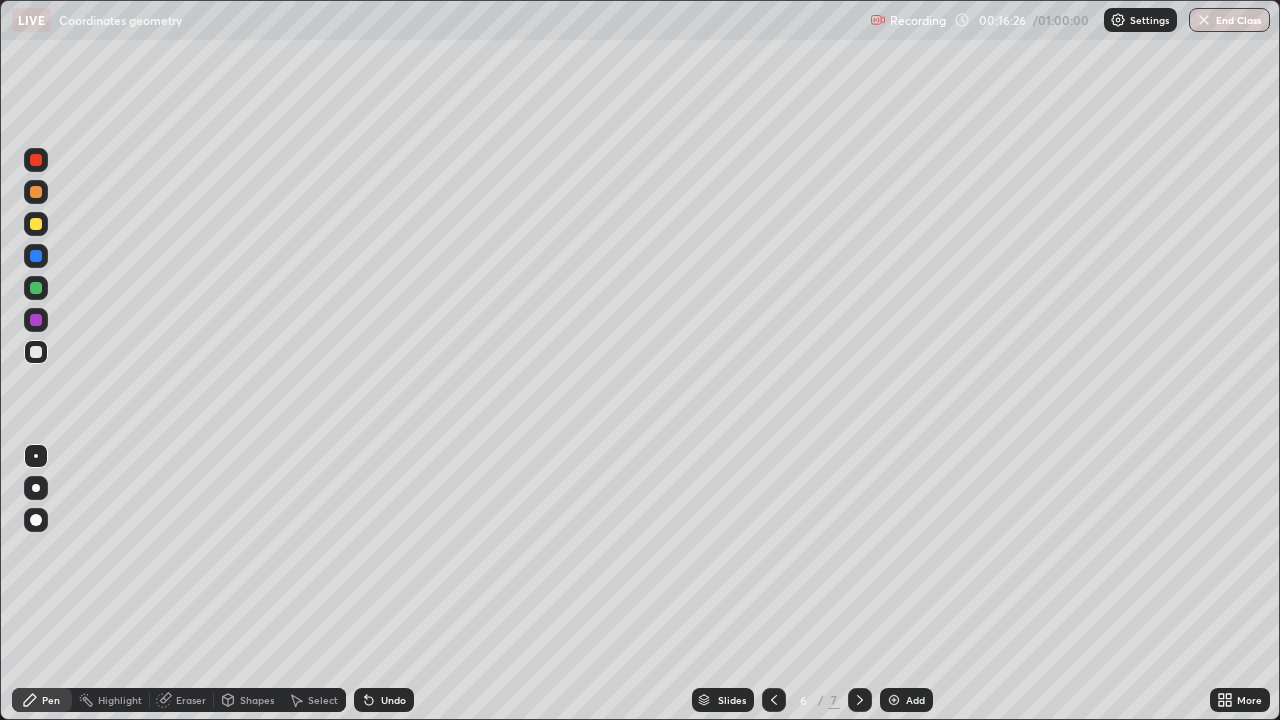 click 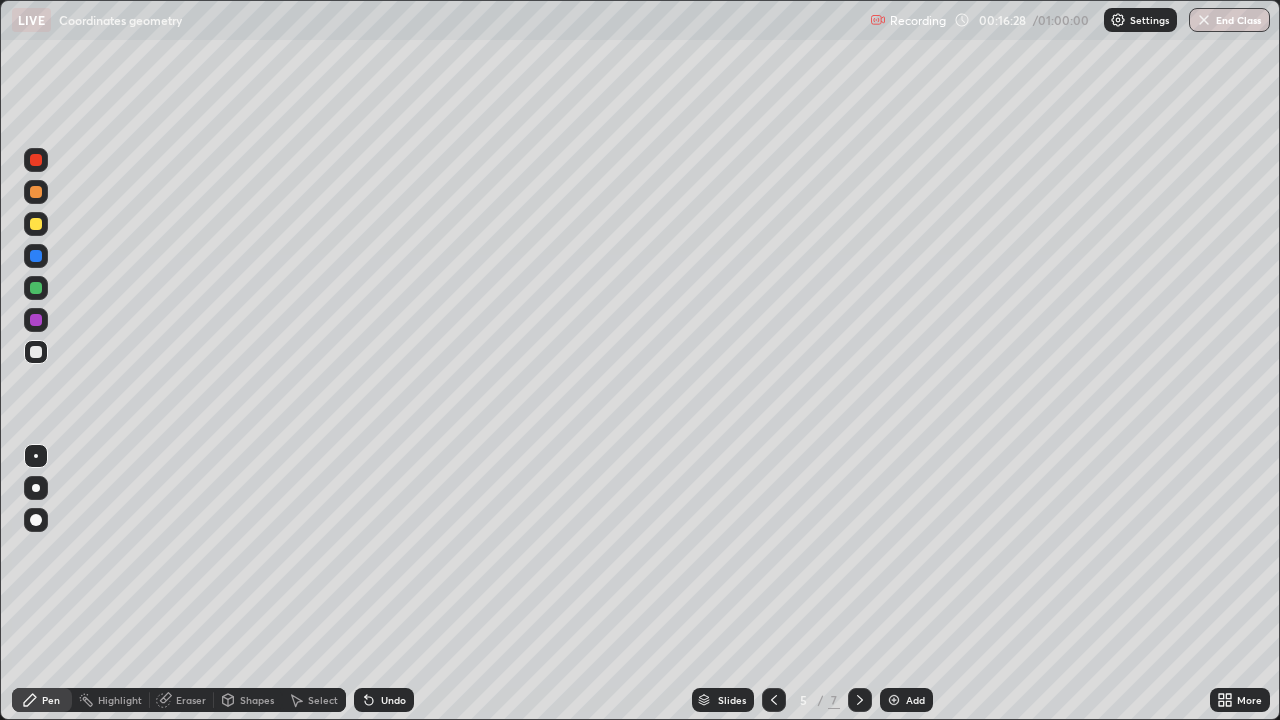 click 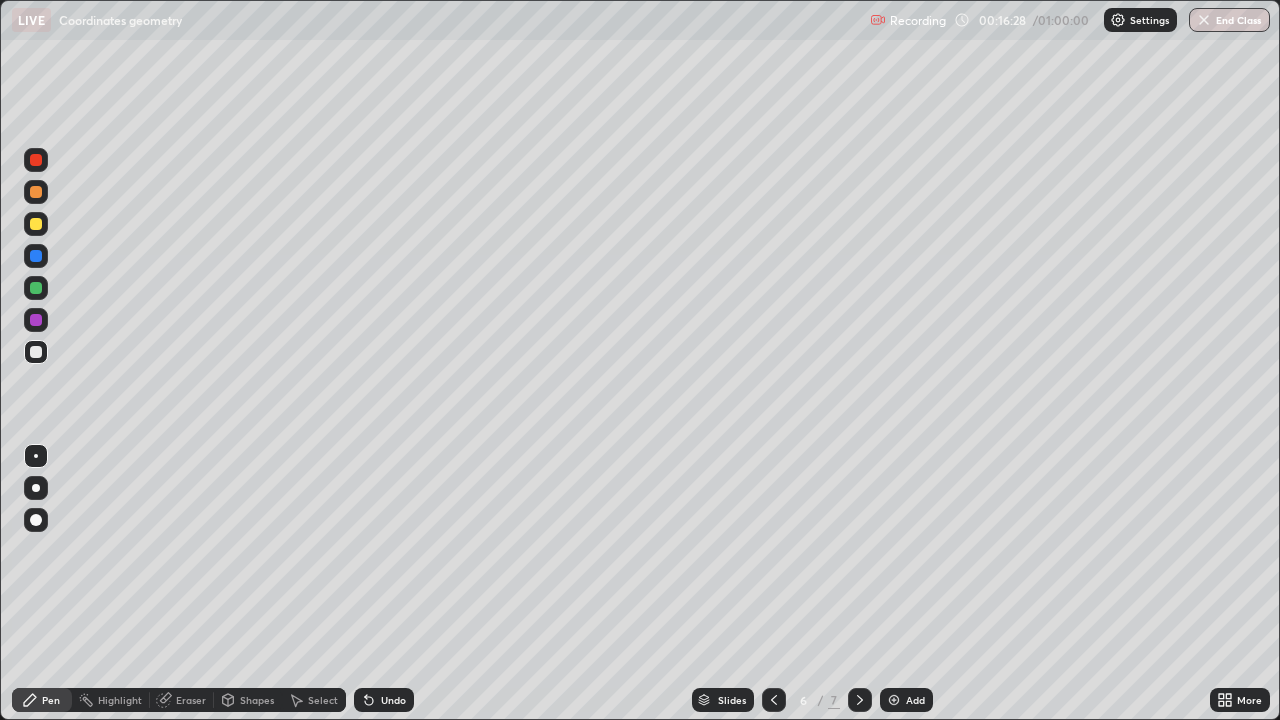 click at bounding box center (860, 700) 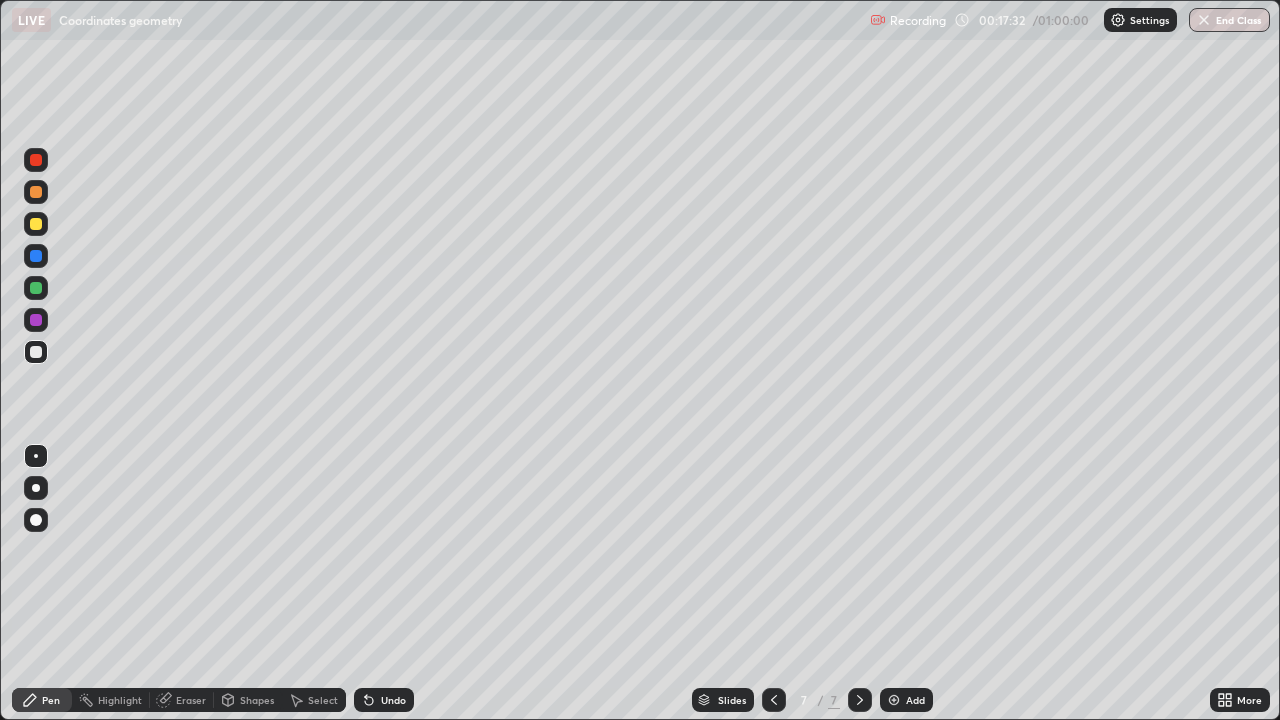 click at bounding box center (894, 700) 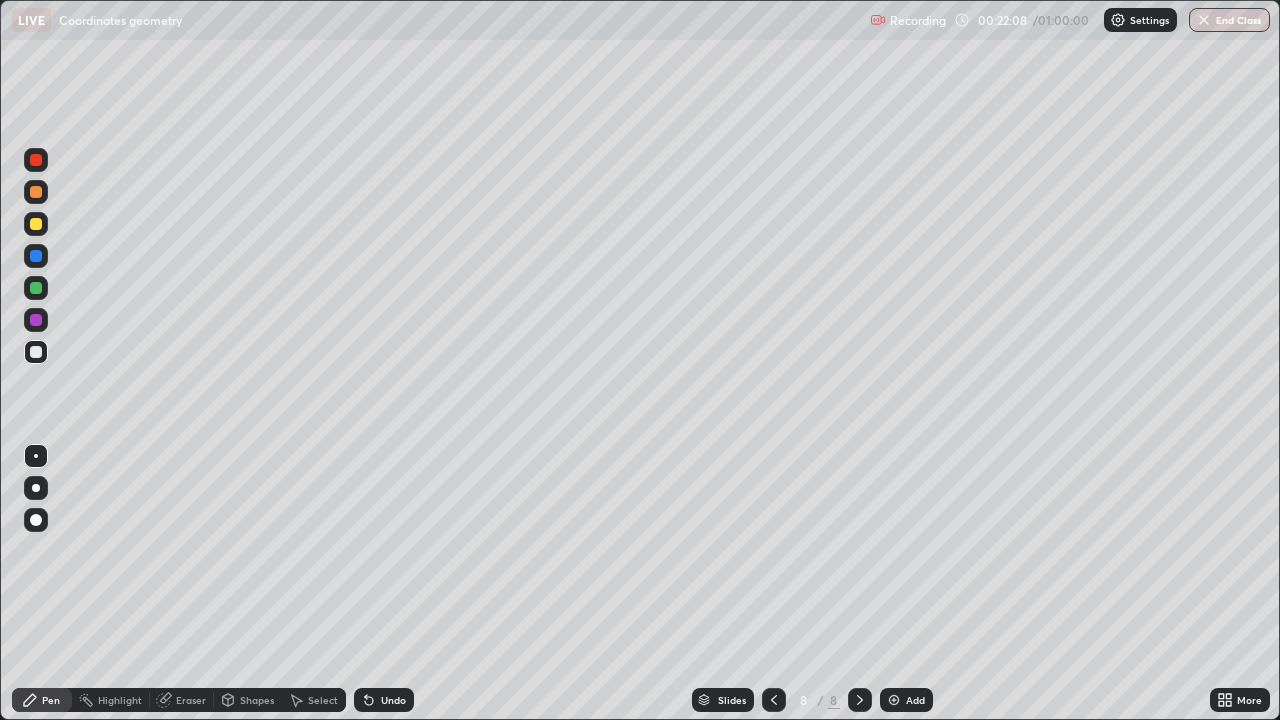 click on "Add" at bounding box center (915, 700) 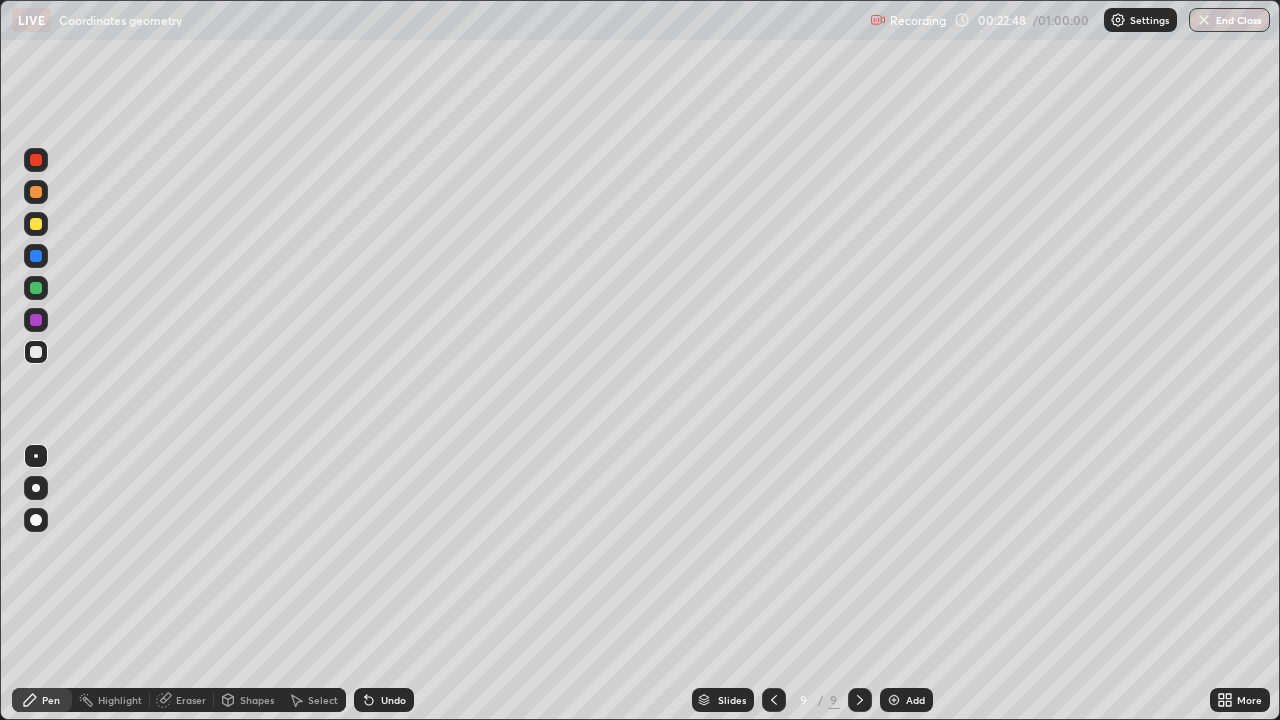 click 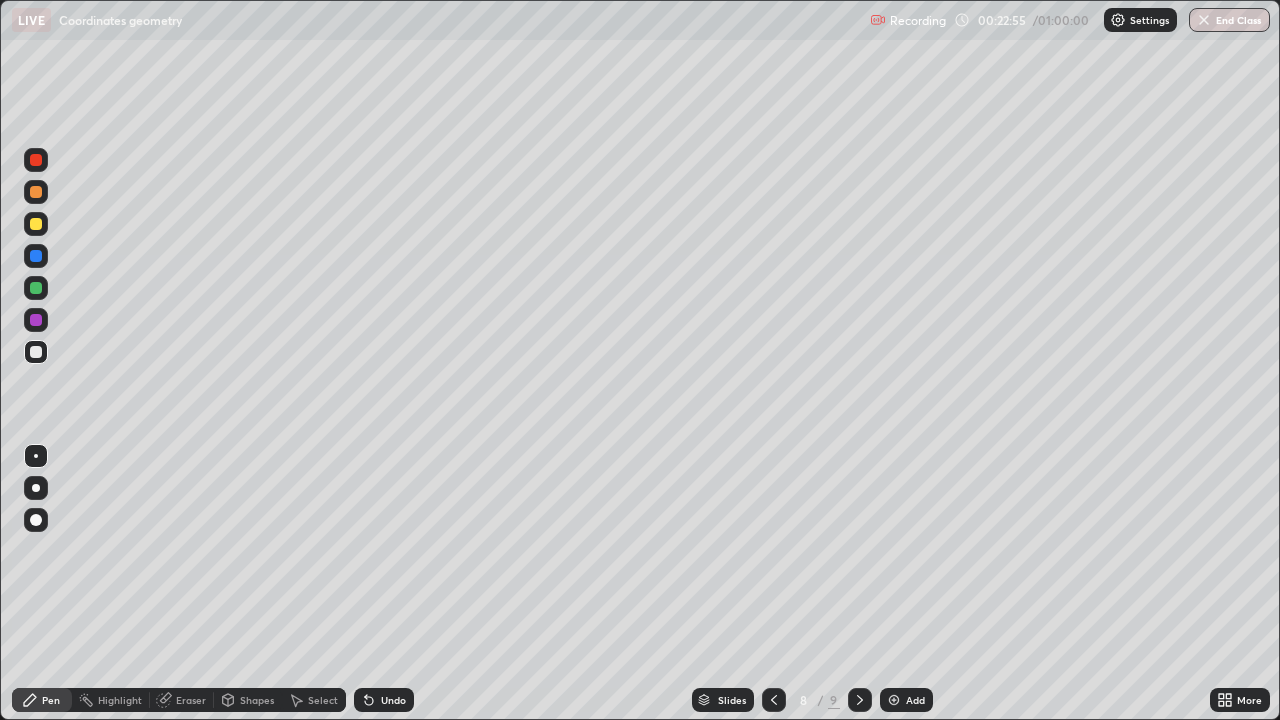 click on "Select" at bounding box center [323, 700] 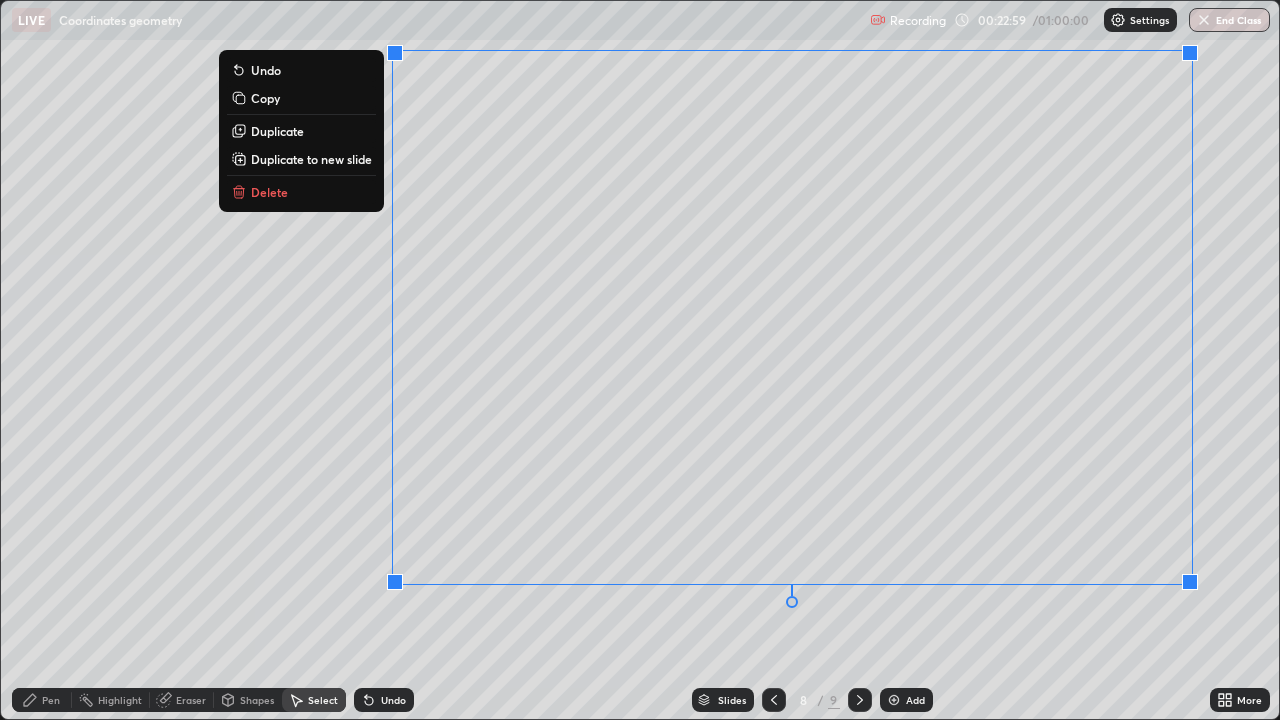 click on "Duplicate to new slide" at bounding box center [311, 159] 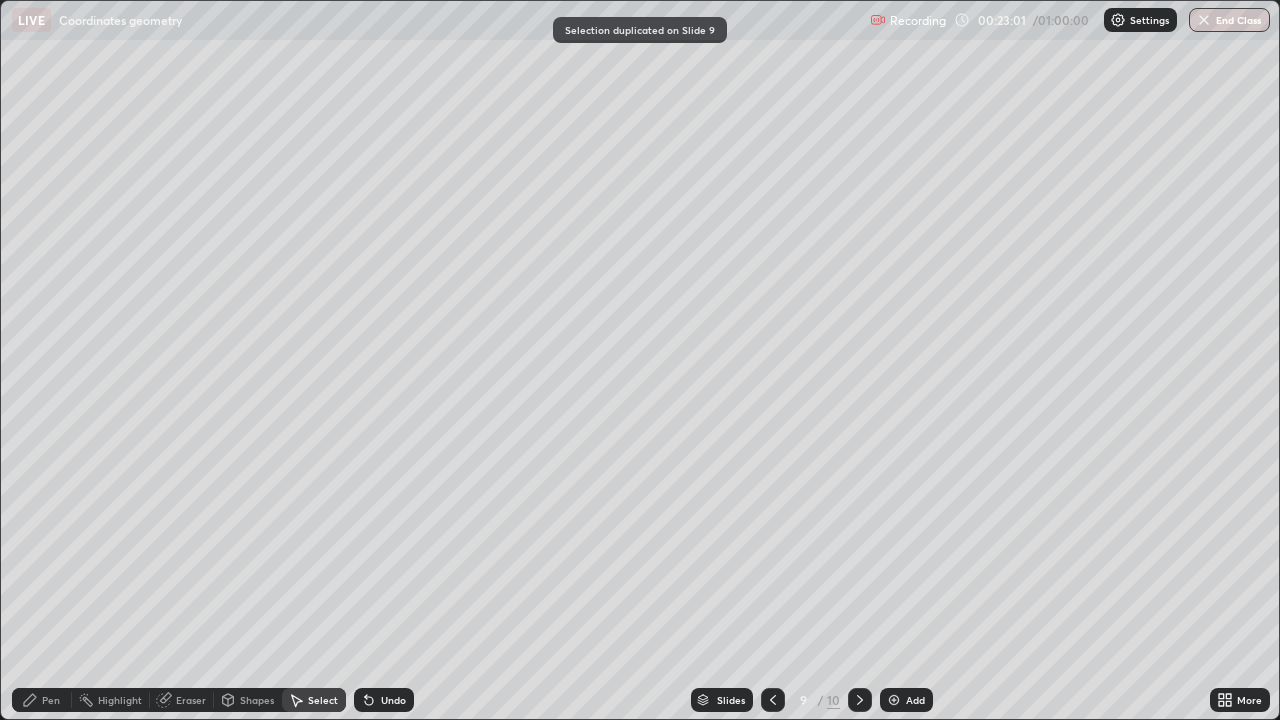 click on "Eraser" at bounding box center (182, 700) 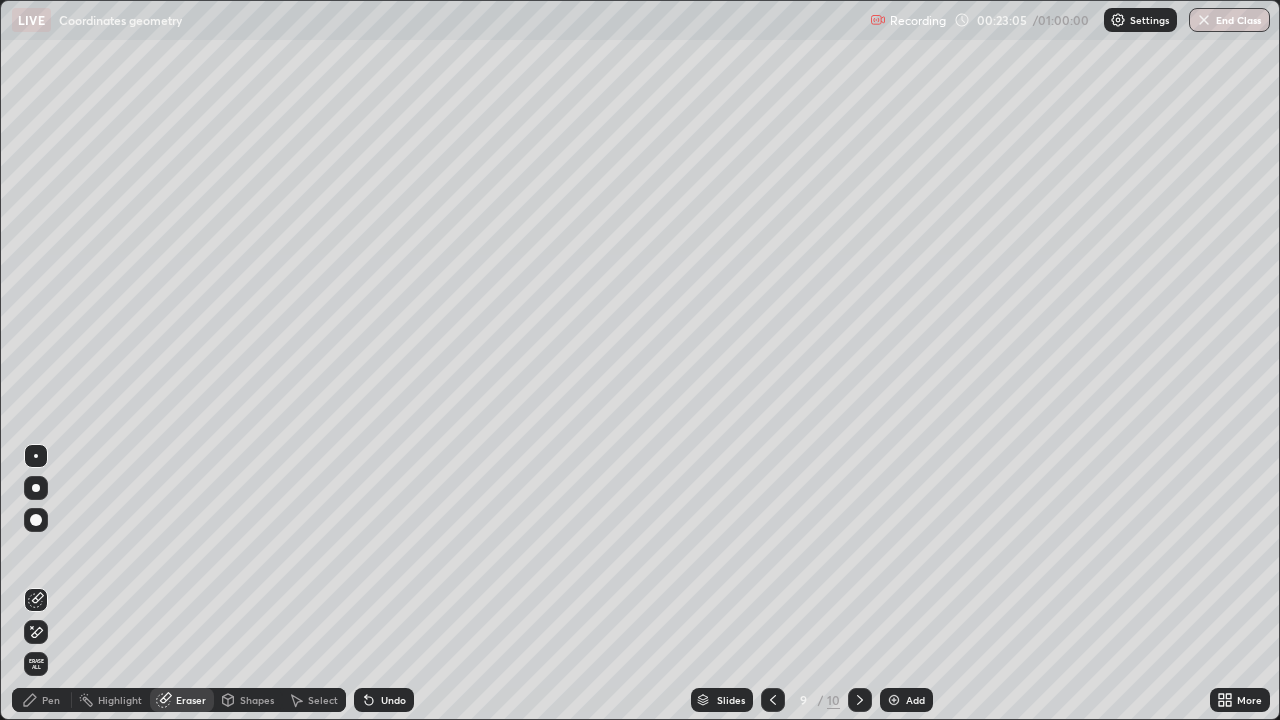 click on "Pen" at bounding box center [51, 700] 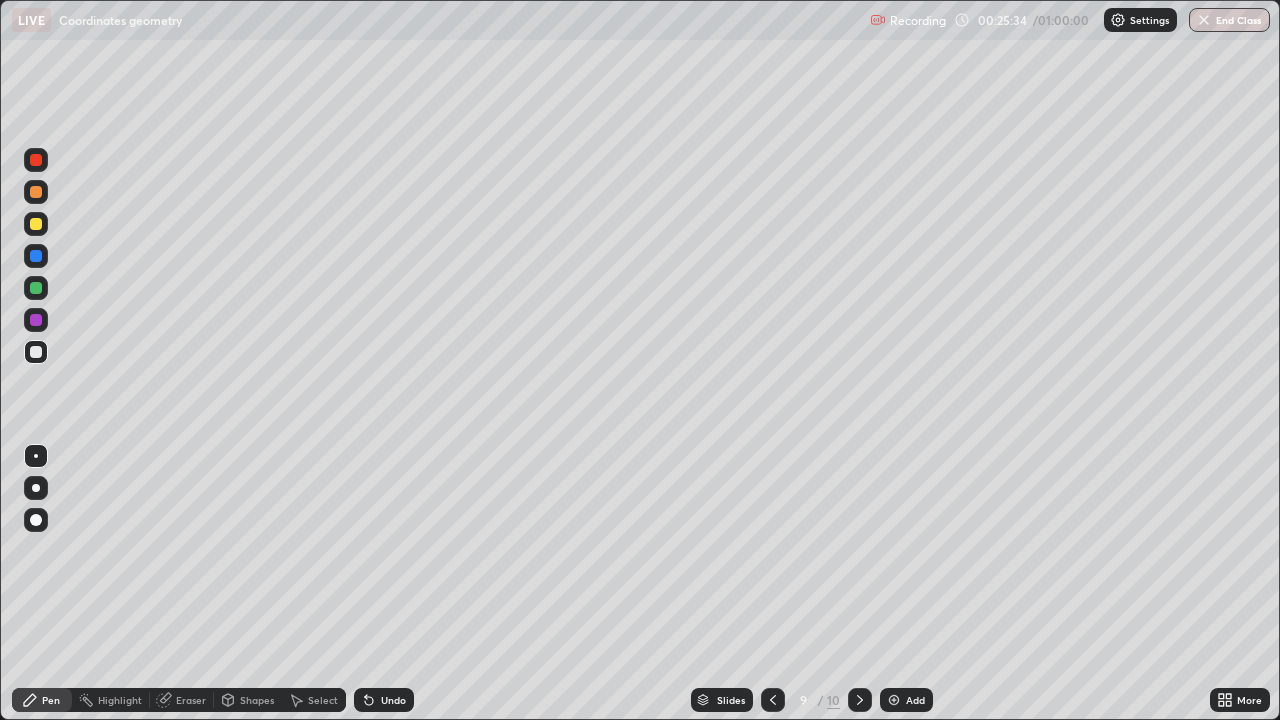 click at bounding box center (894, 700) 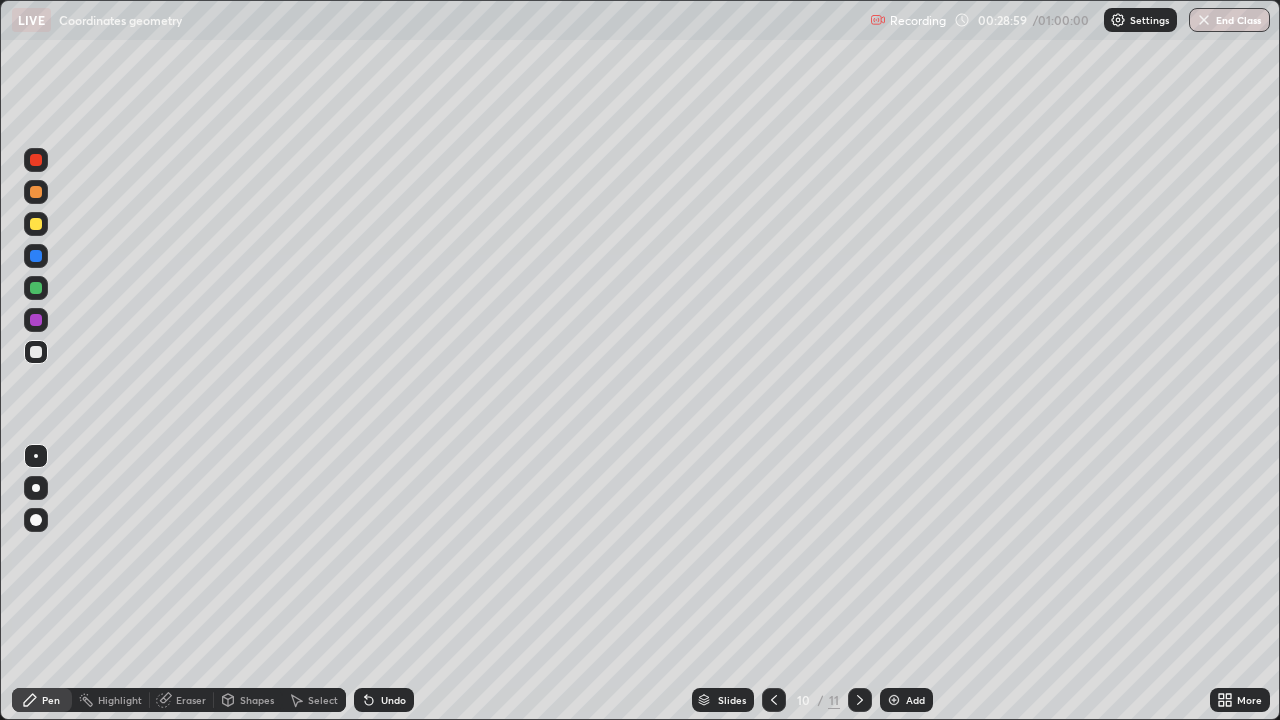 click 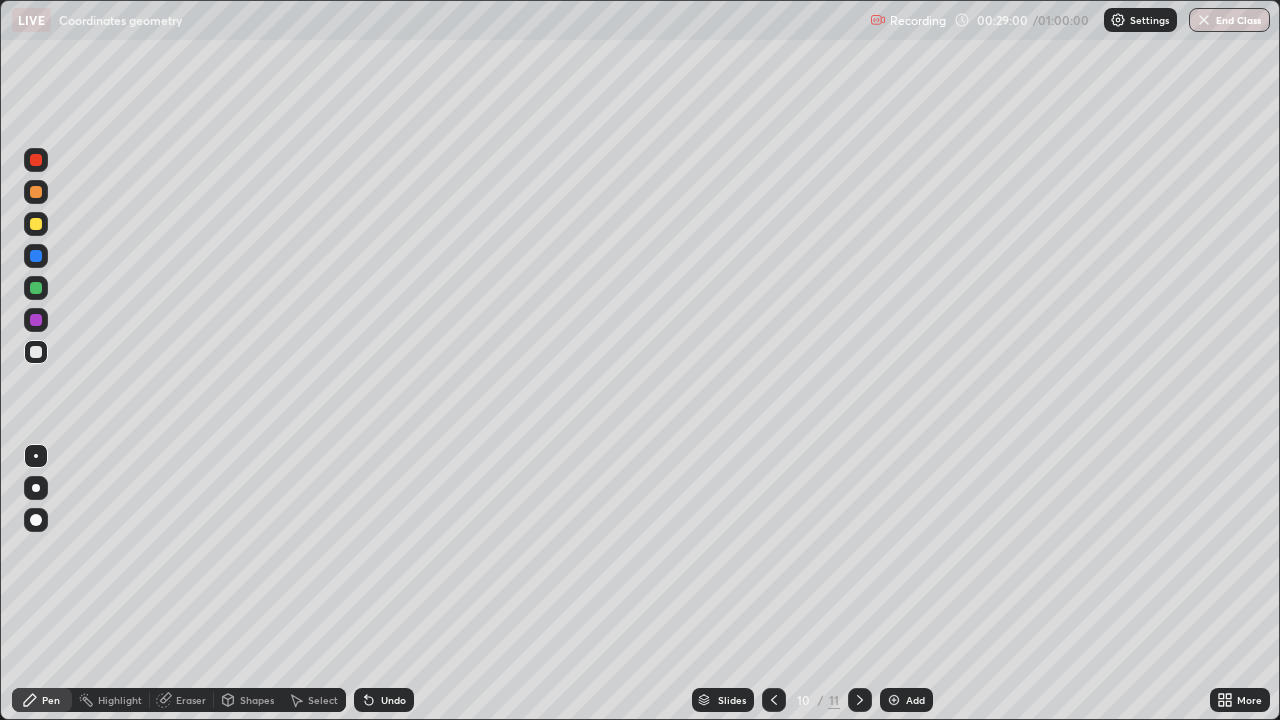 click on "Undo" at bounding box center [384, 700] 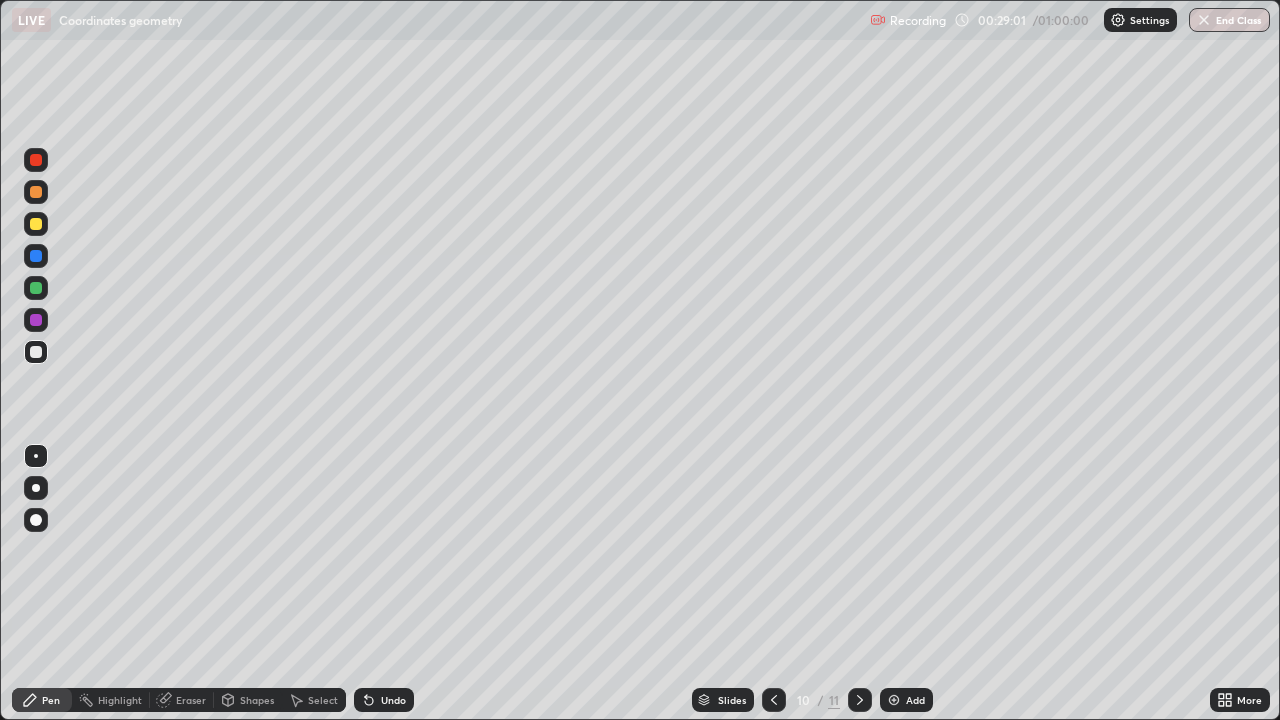 click 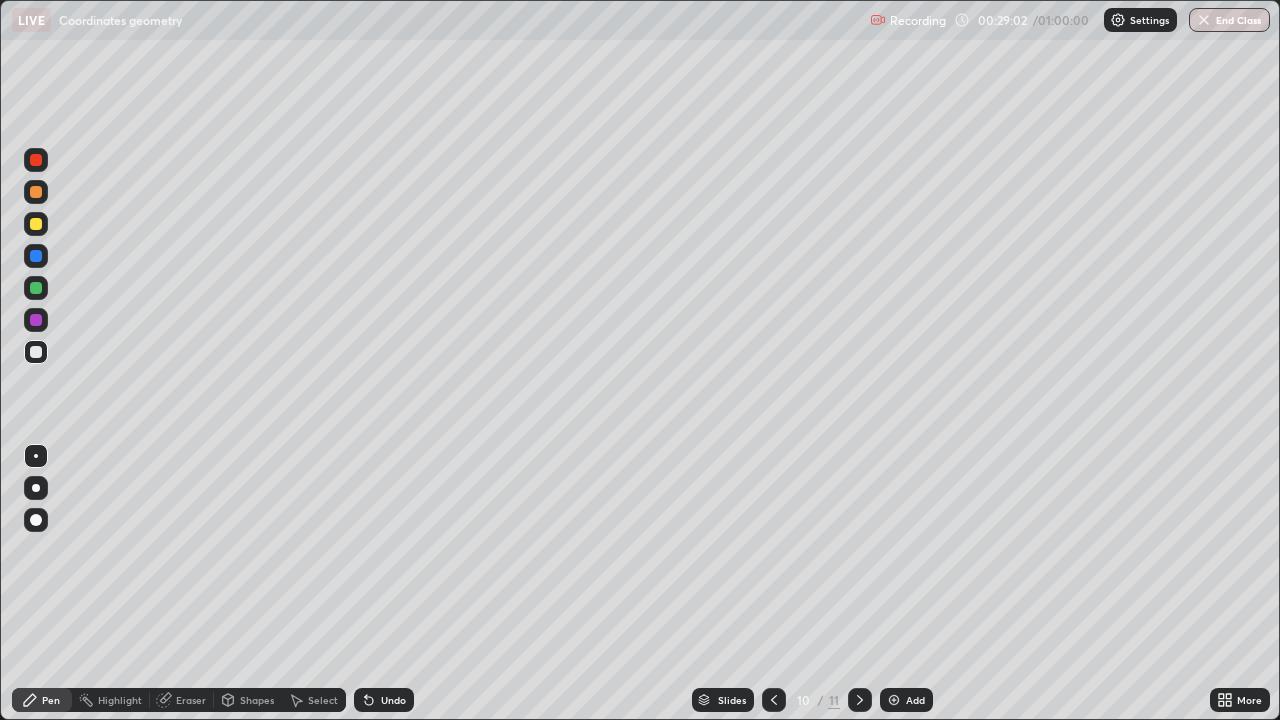 click on "Undo" at bounding box center (393, 700) 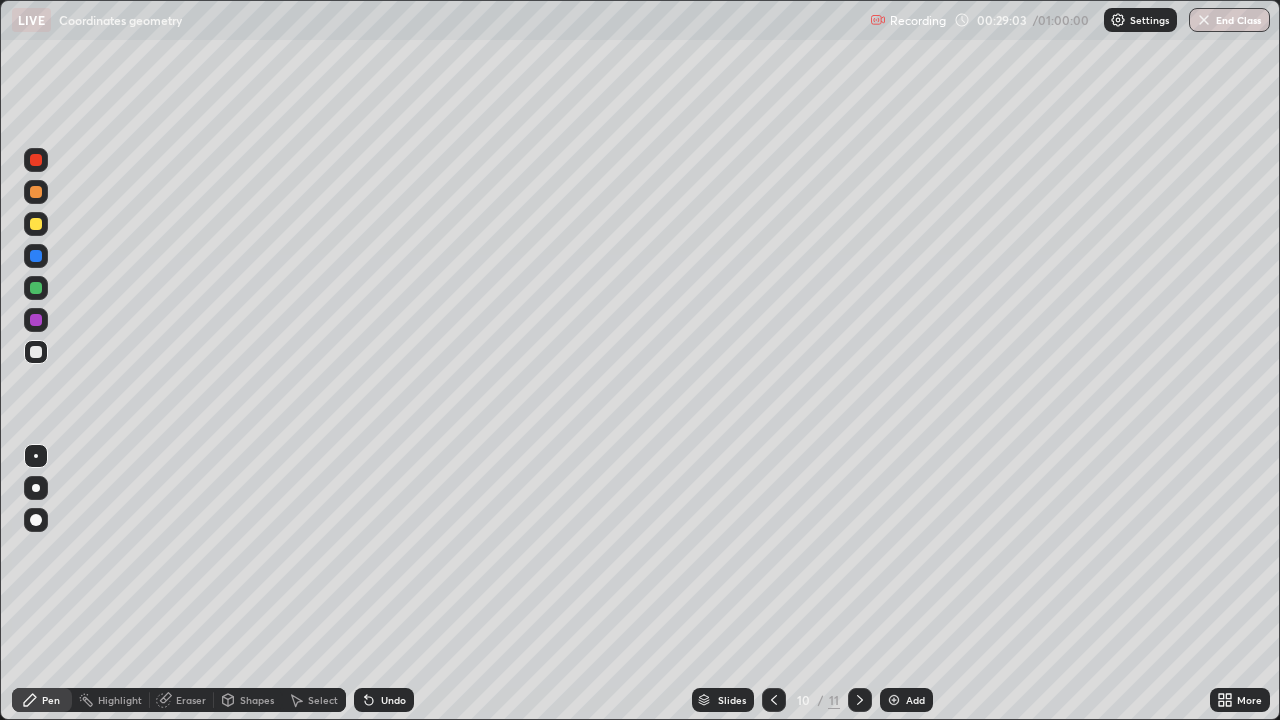 click on "Undo" at bounding box center [393, 700] 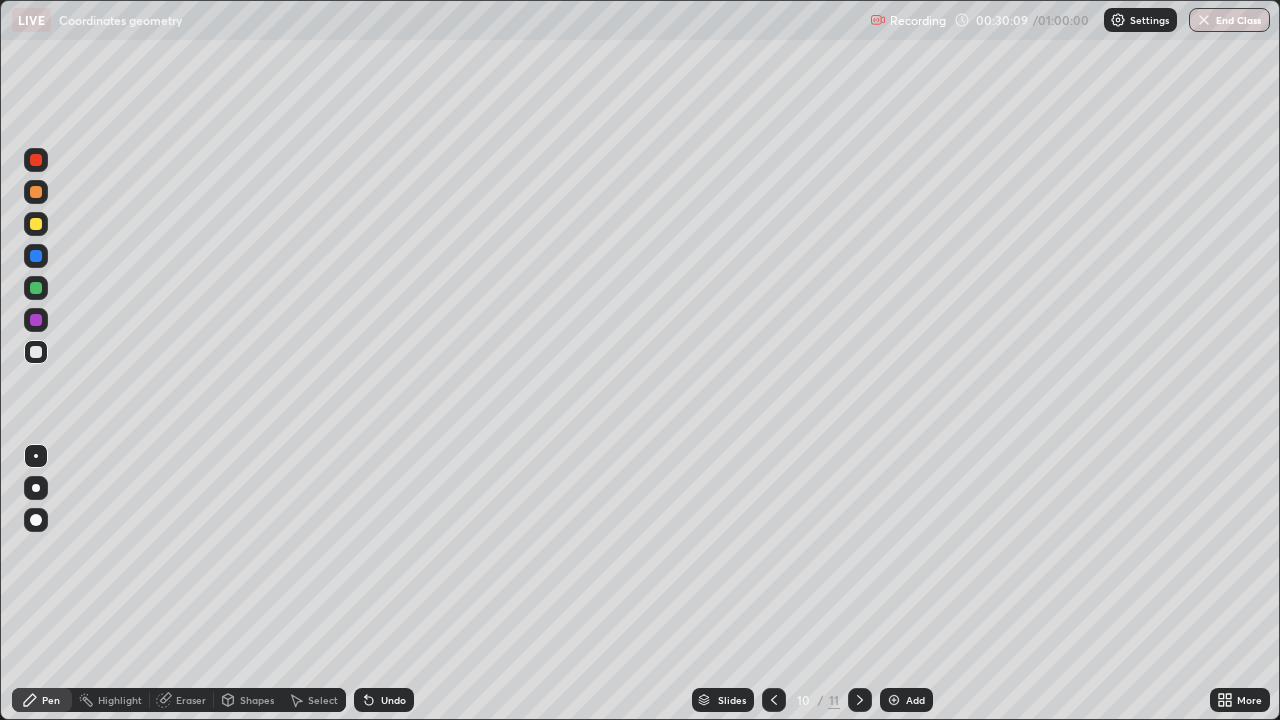 click on "Add" at bounding box center [915, 700] 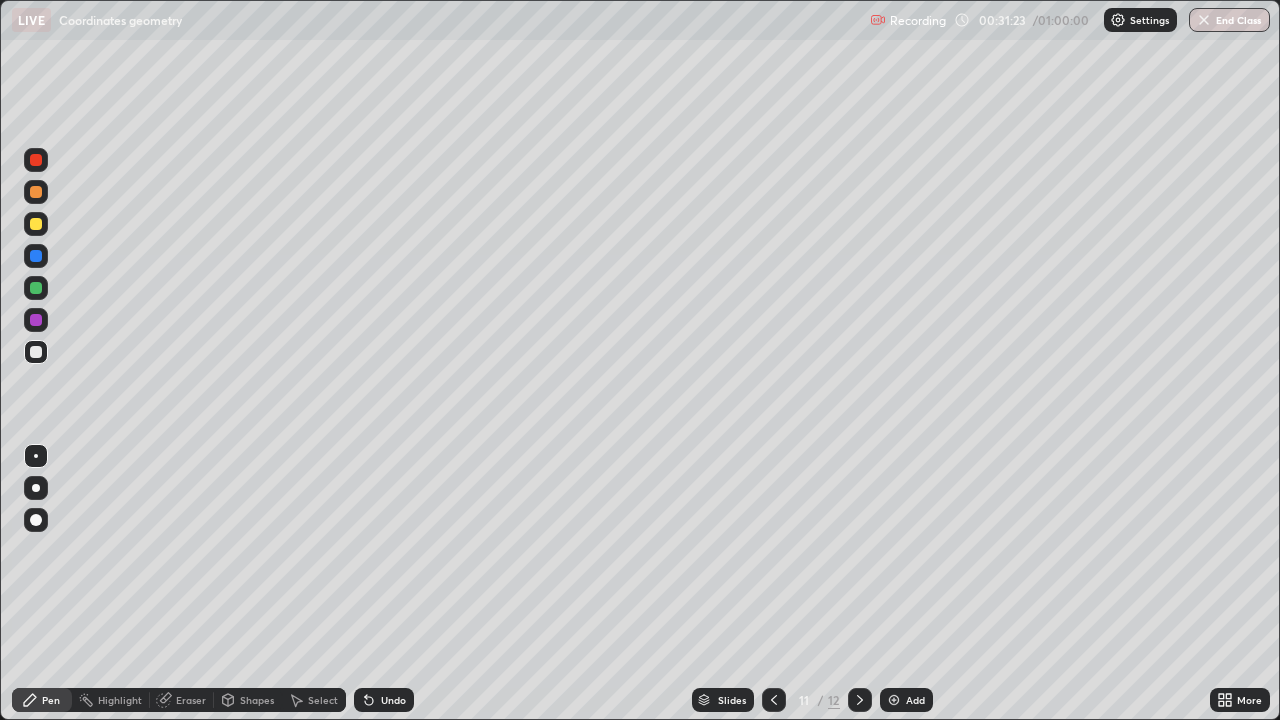 click on "Eraser" at bounding box center (191, 700) 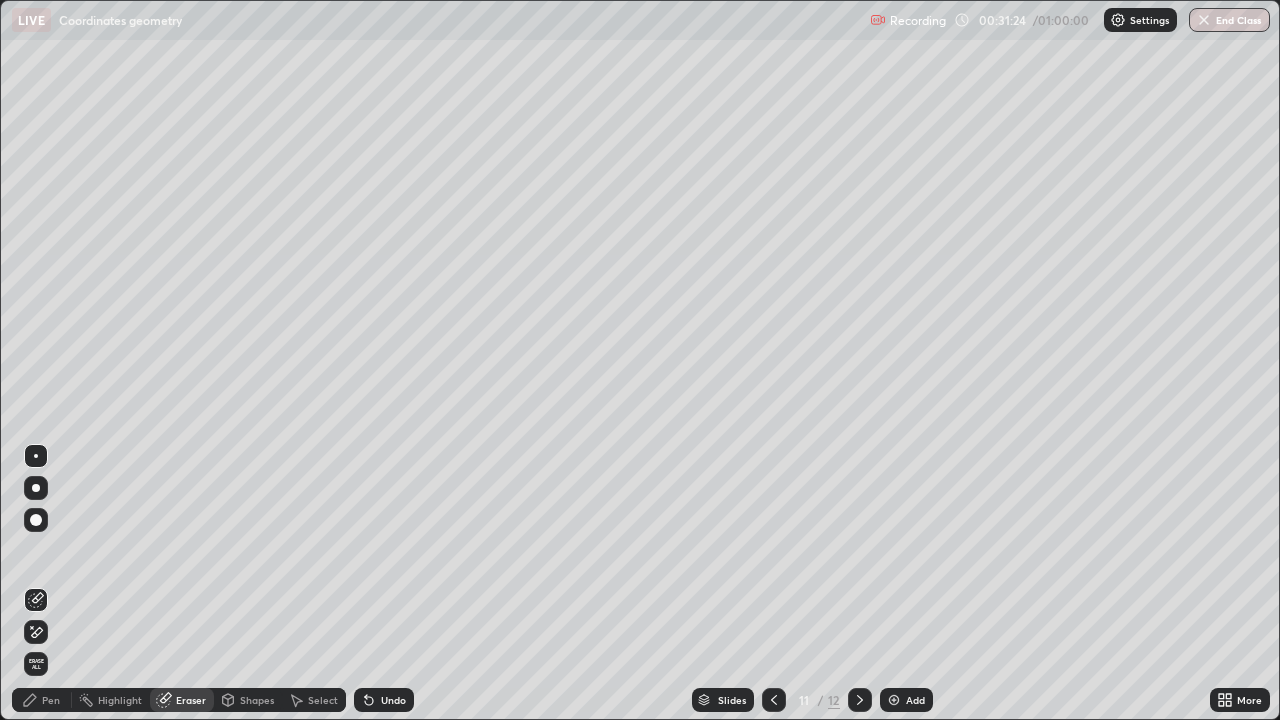 click on "Select" at bounding box center (314, 700) 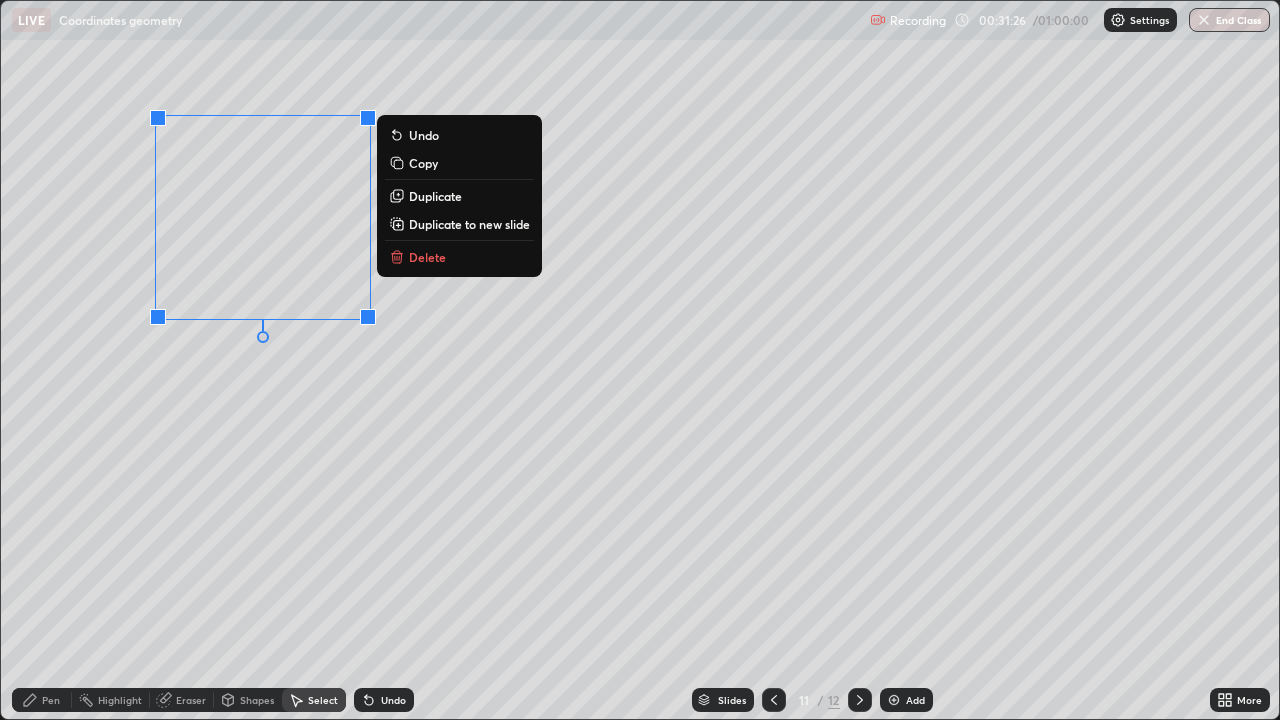 click on "Duplicate to new slide" at bounding box center (469, 224) 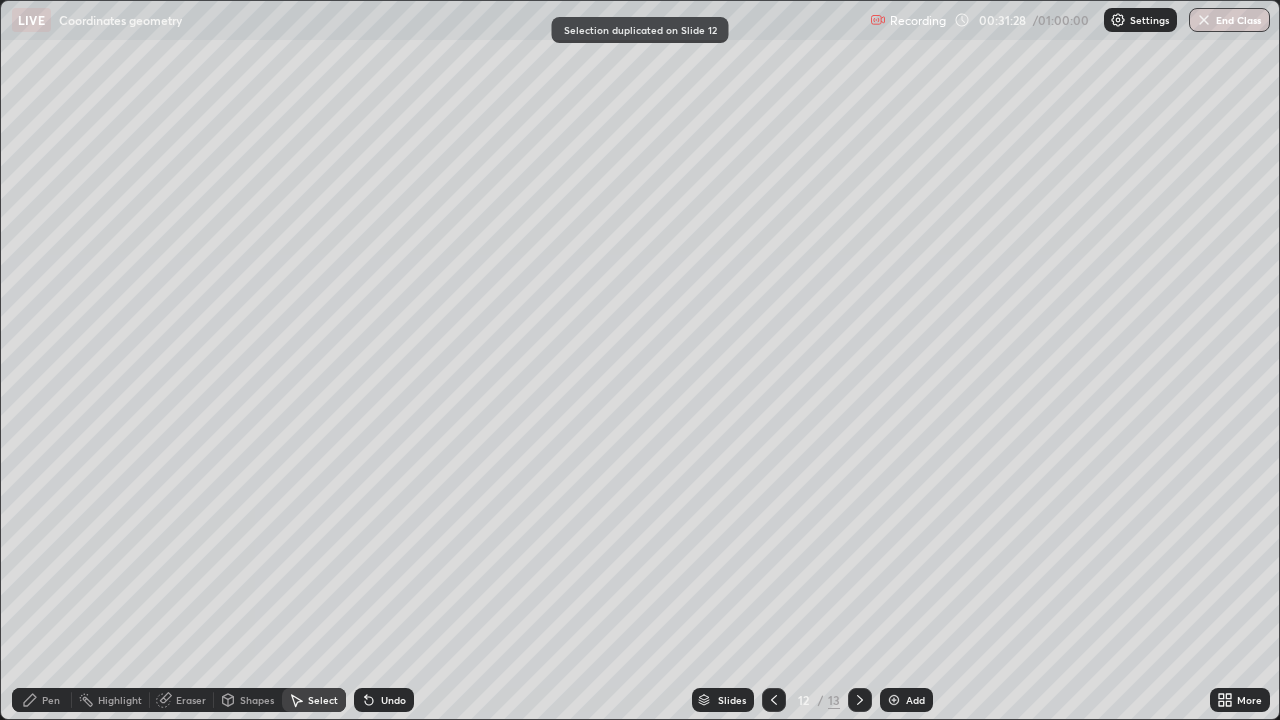 click 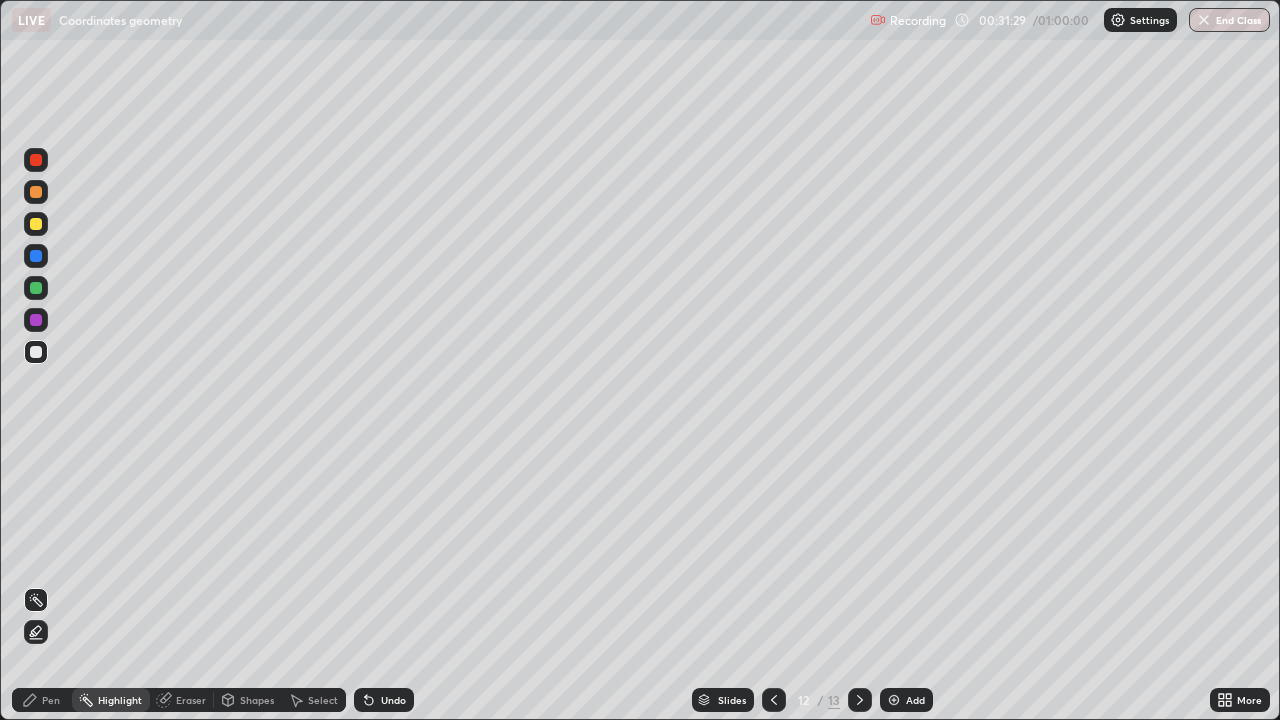 click on "Pen" at bounding box center [42, 700] 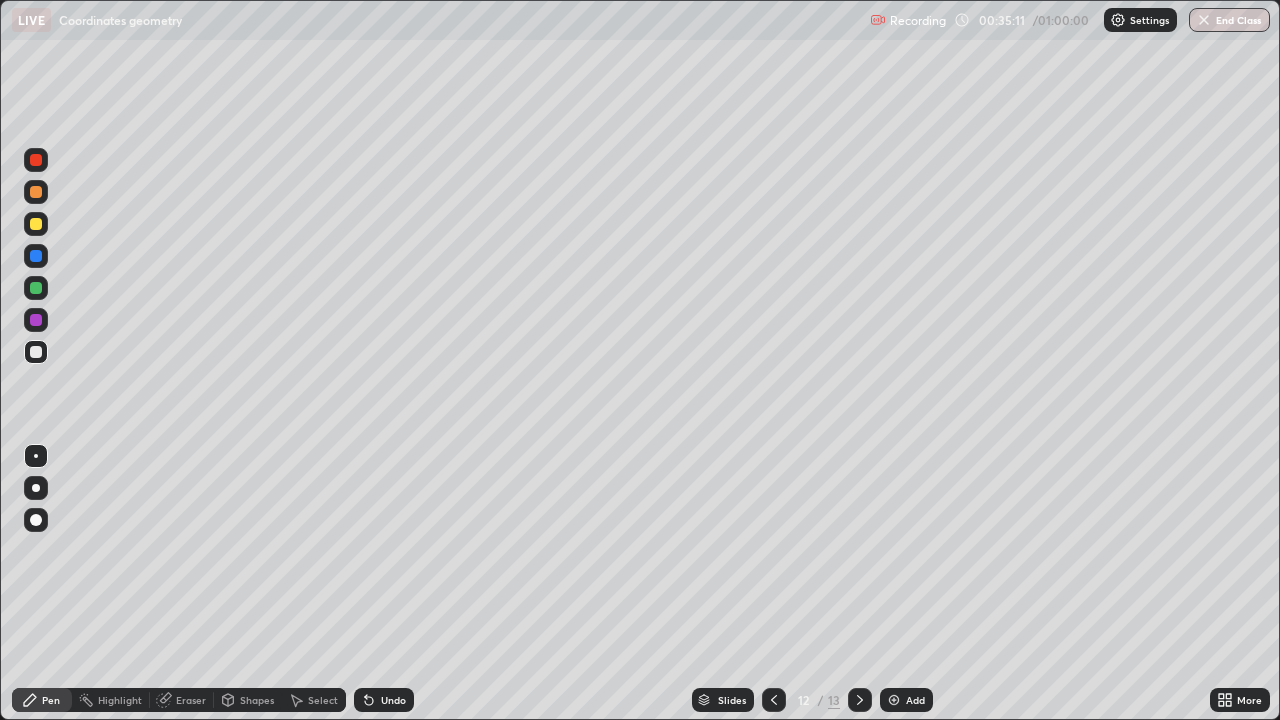 click on "Add" at bounding box center (906, 700) 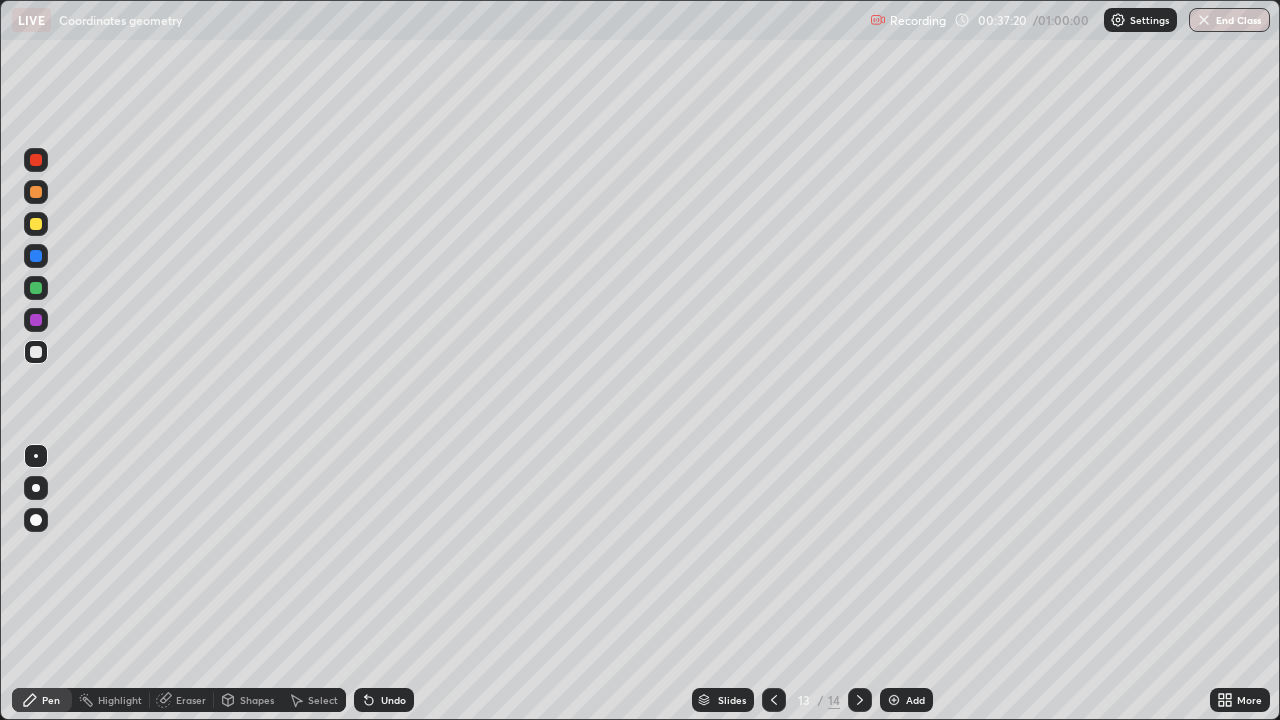 click at bounding box center [774, 700] 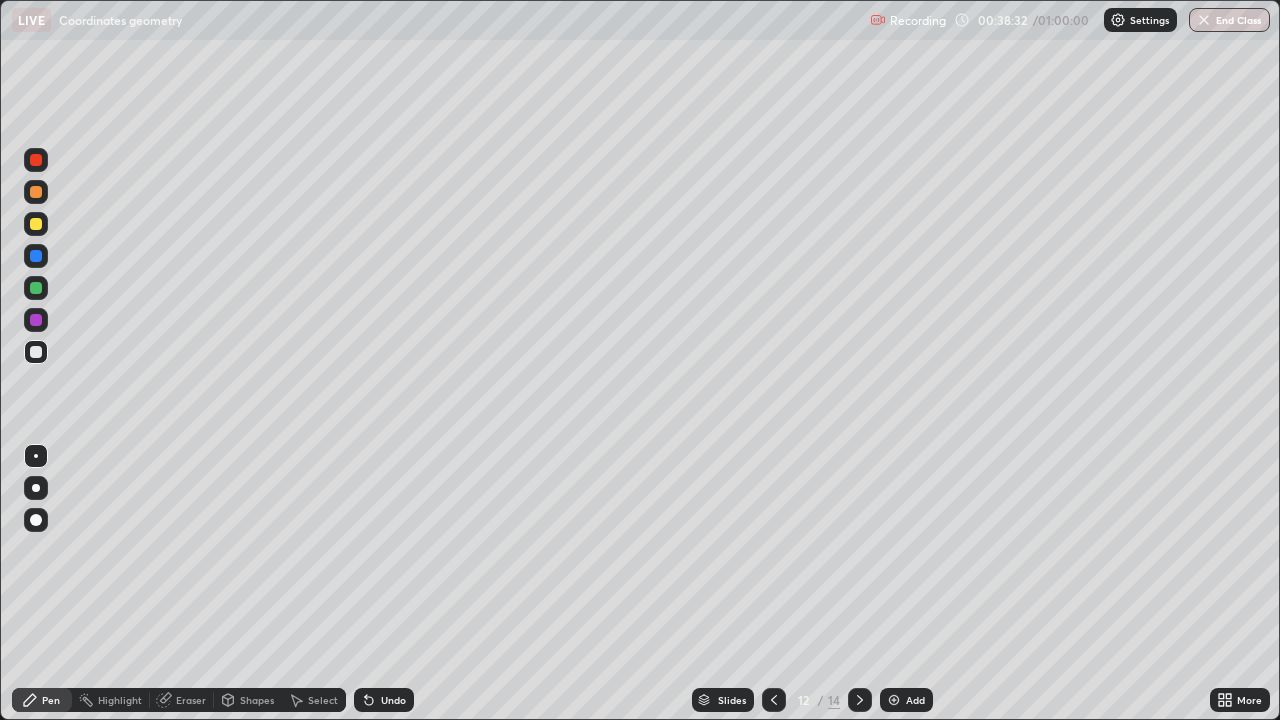 click at bounding box center [860, 700] 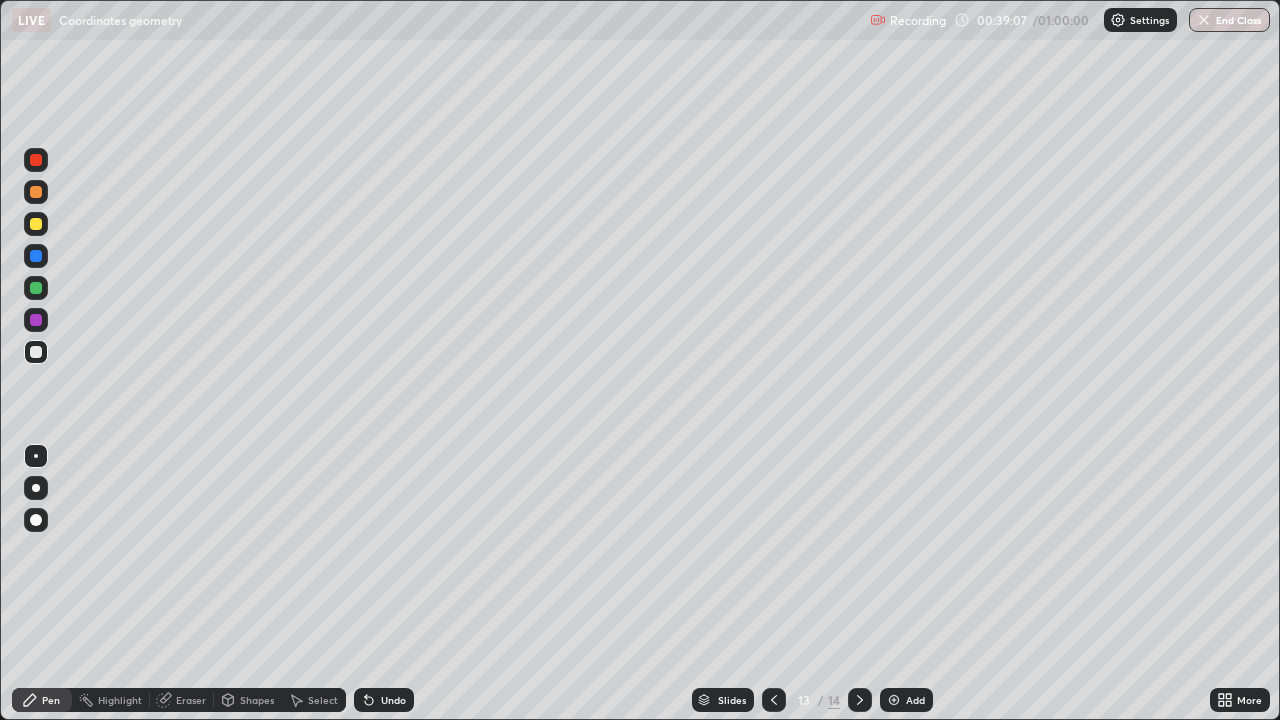 click on "Eraser" at bounding box center (191, 700) 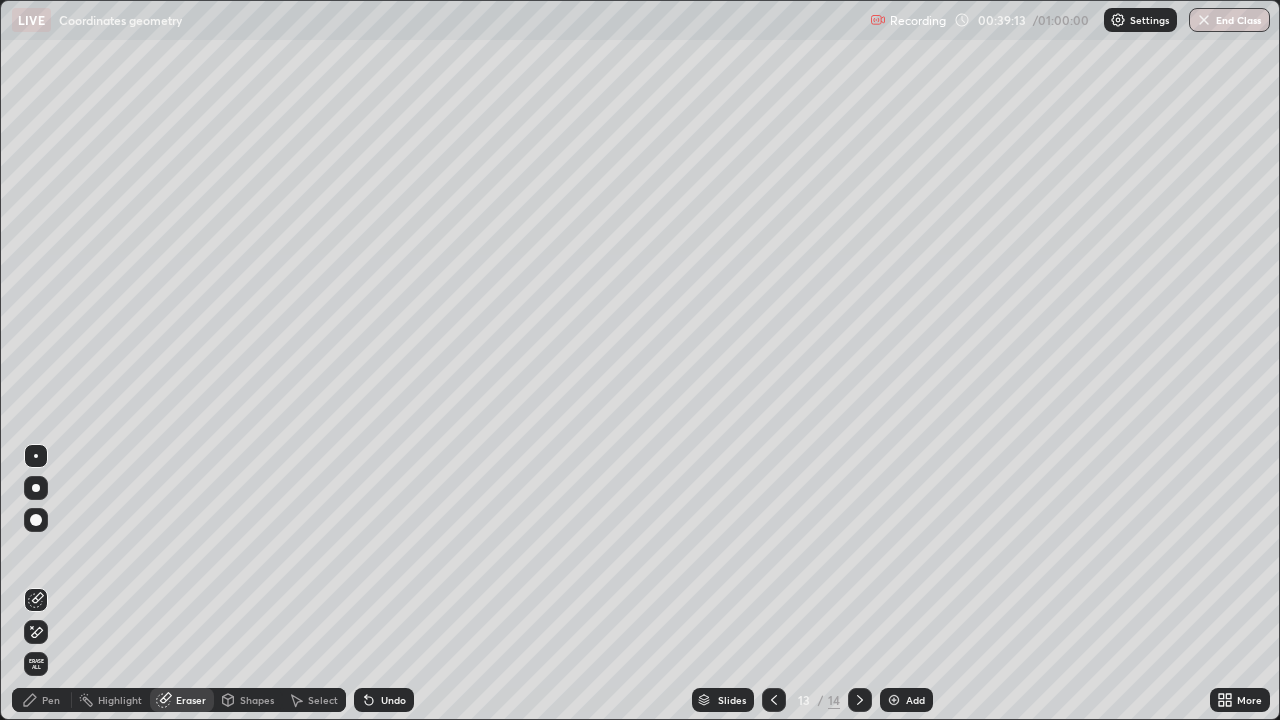 click on "Pen" at bounding box center [51, 700] 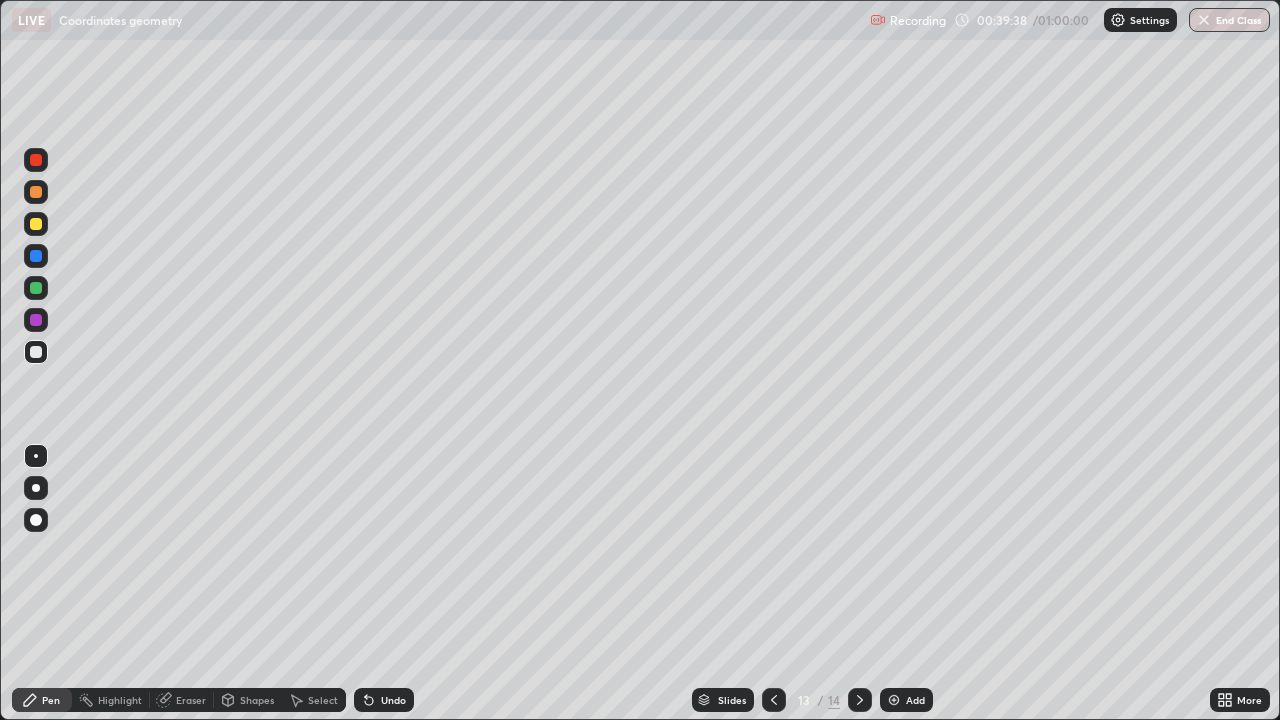 click on "Undo" at bounding box center (384, 700) 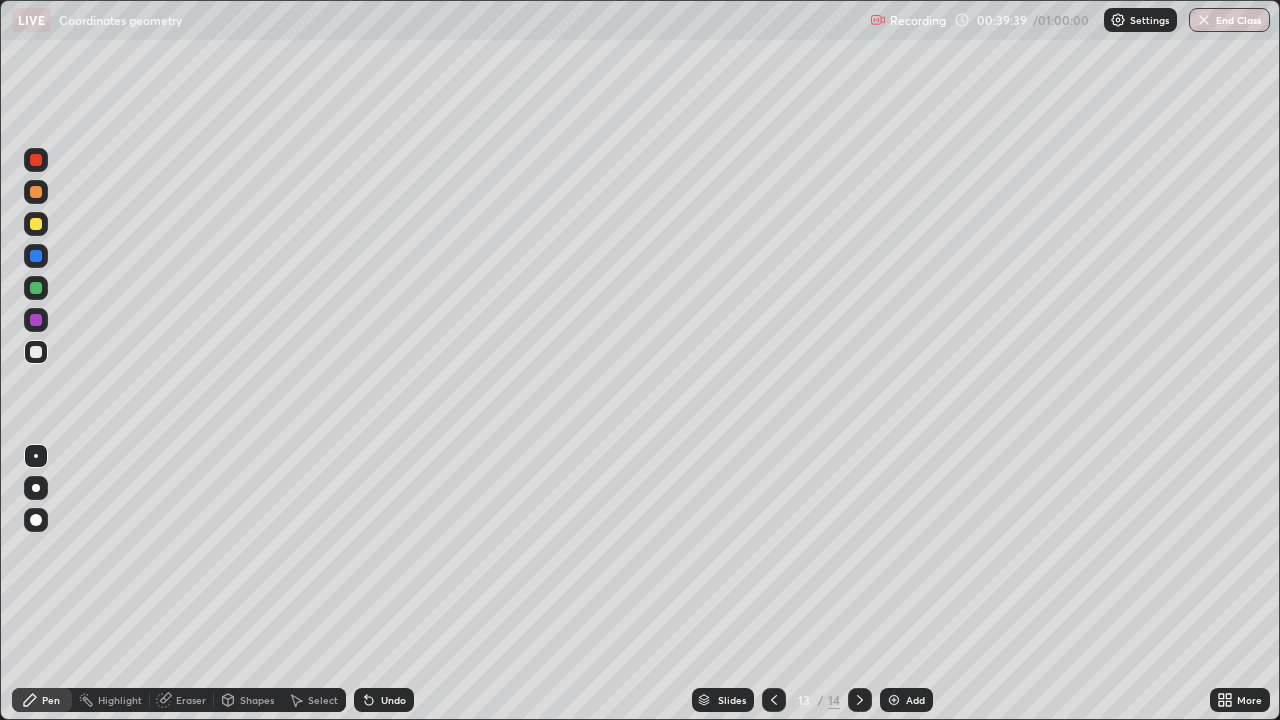 click on "Undo" at bounding box center (393, 700) 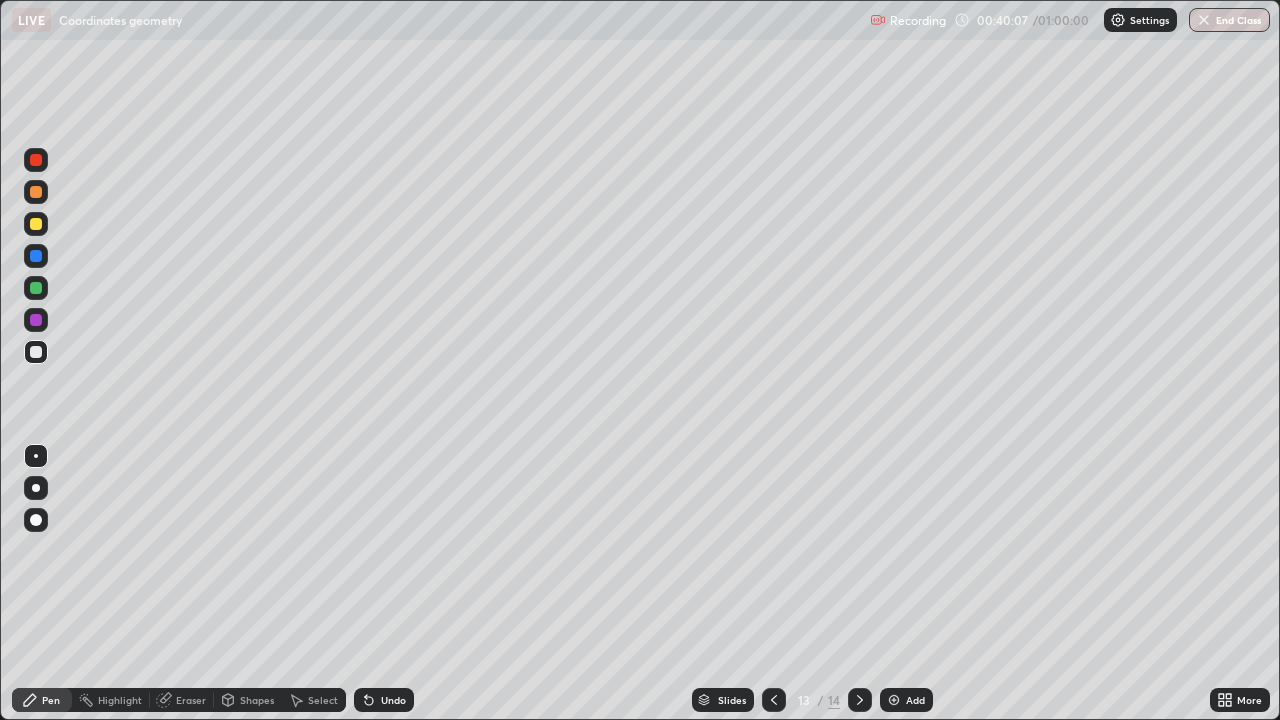 click on "Eraser" at bounding box center (191, 700) 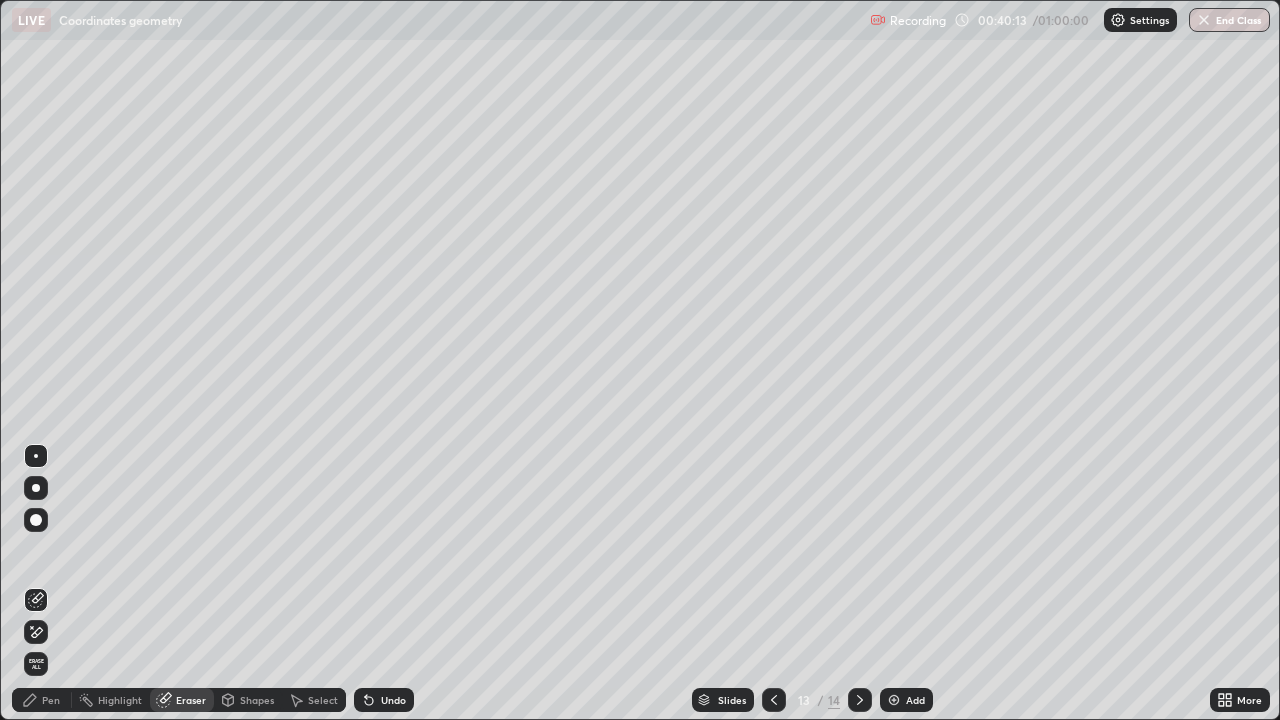 click on "Pen" at bounding box center (51, 700) 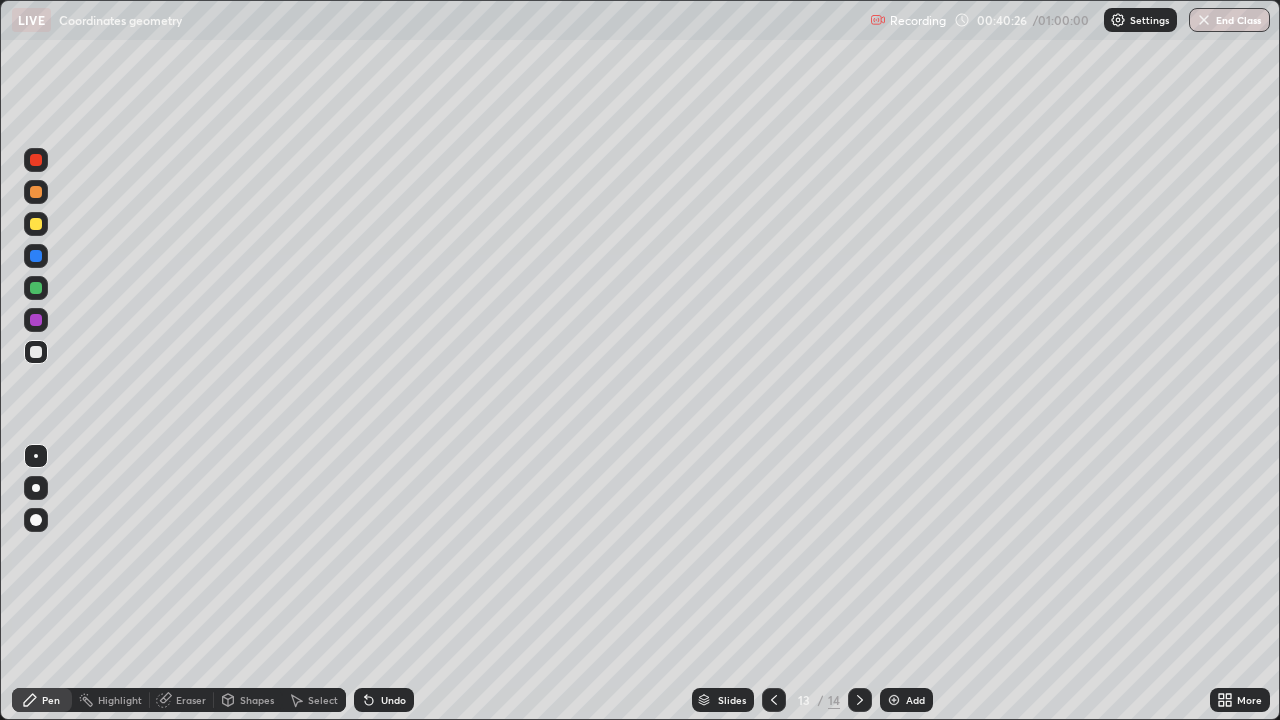 click on "Eraser" at bounding box center [191, 700] 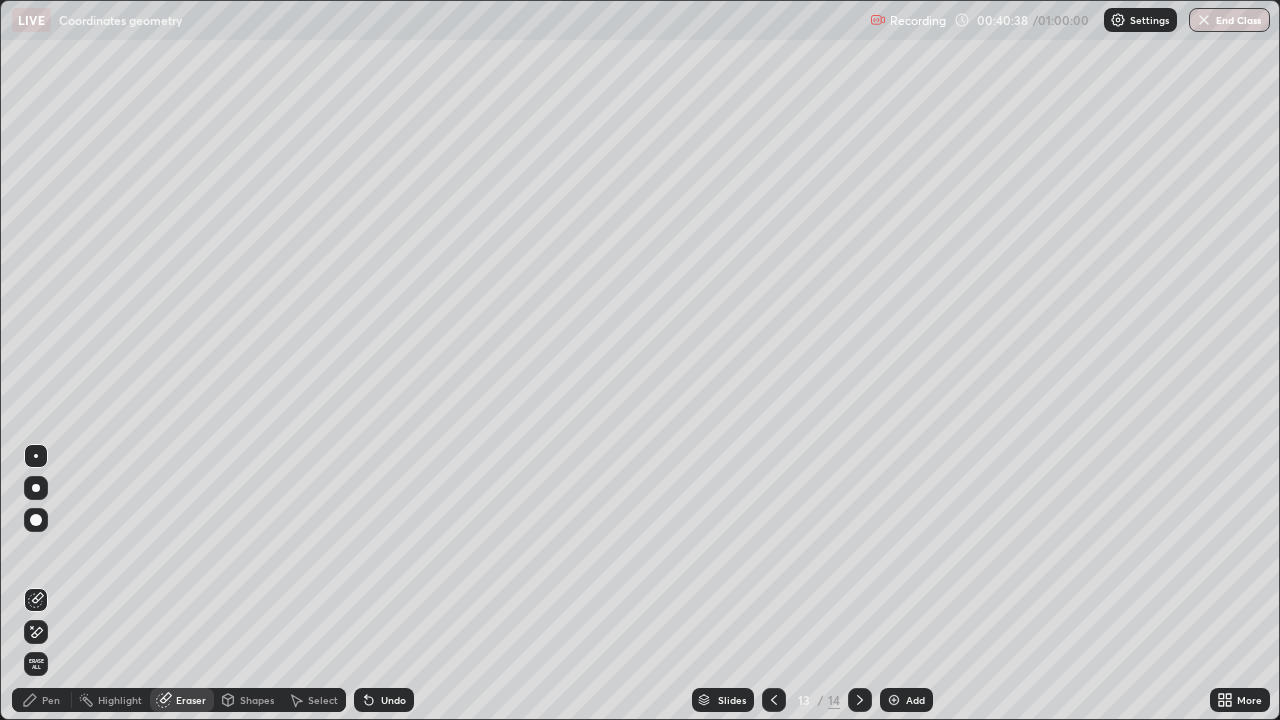 click on "Pen" at bounding box center [51, 700] 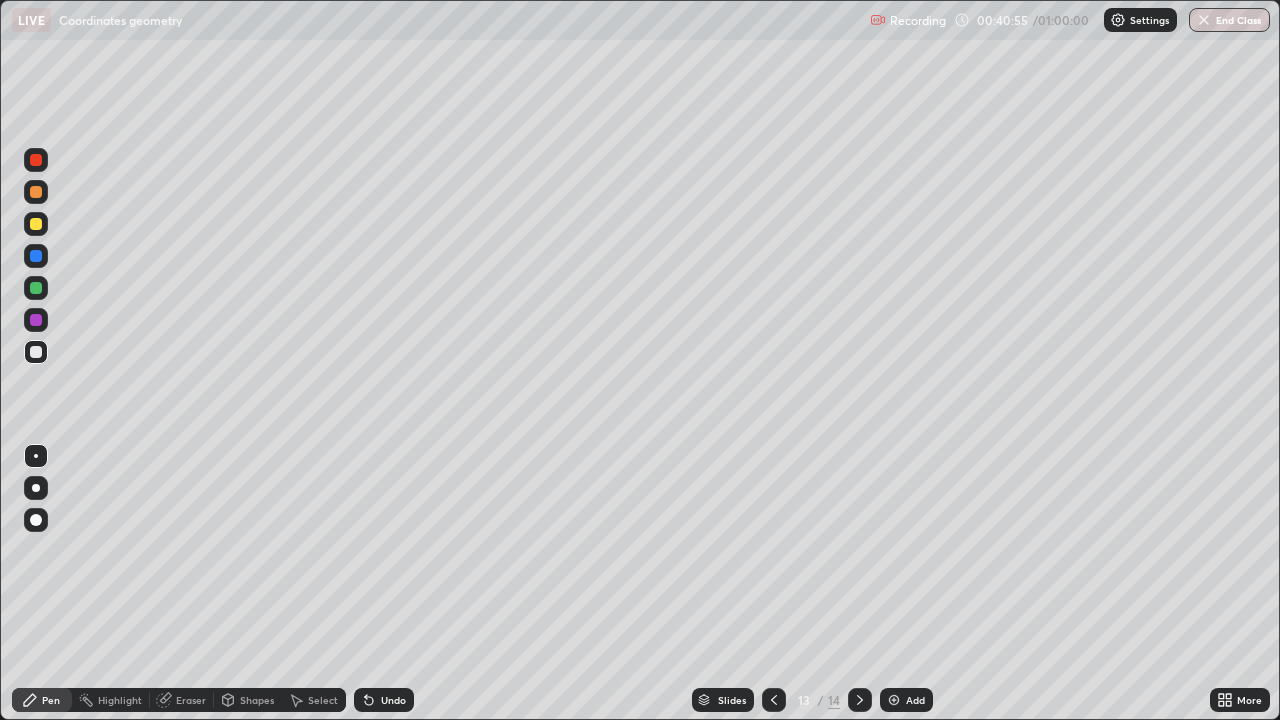 click on "Add" at bounding box center (915, 700) 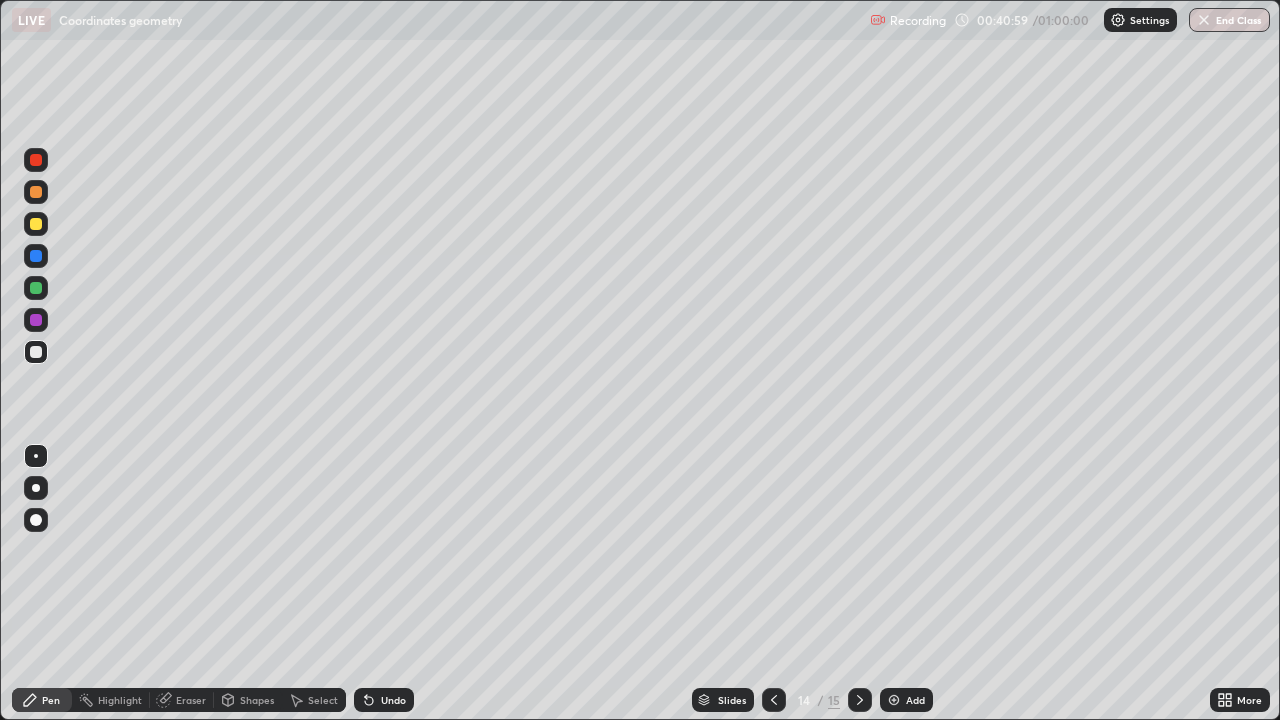 click 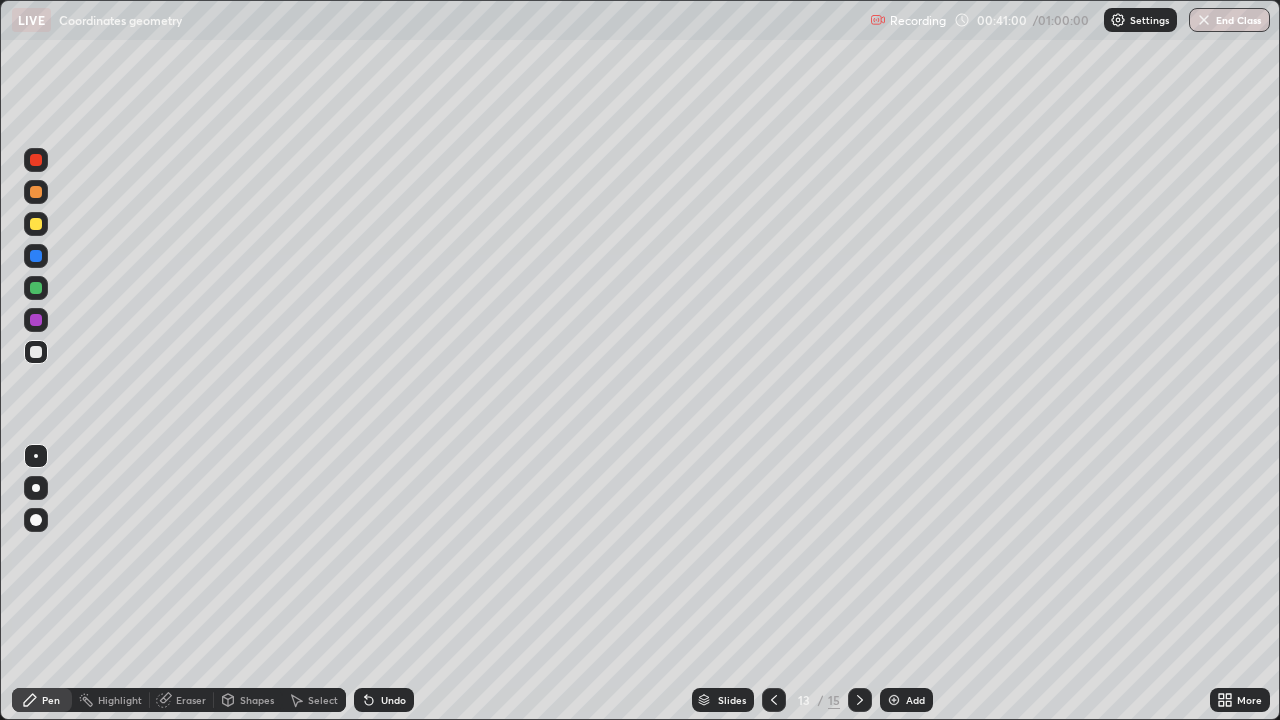 click 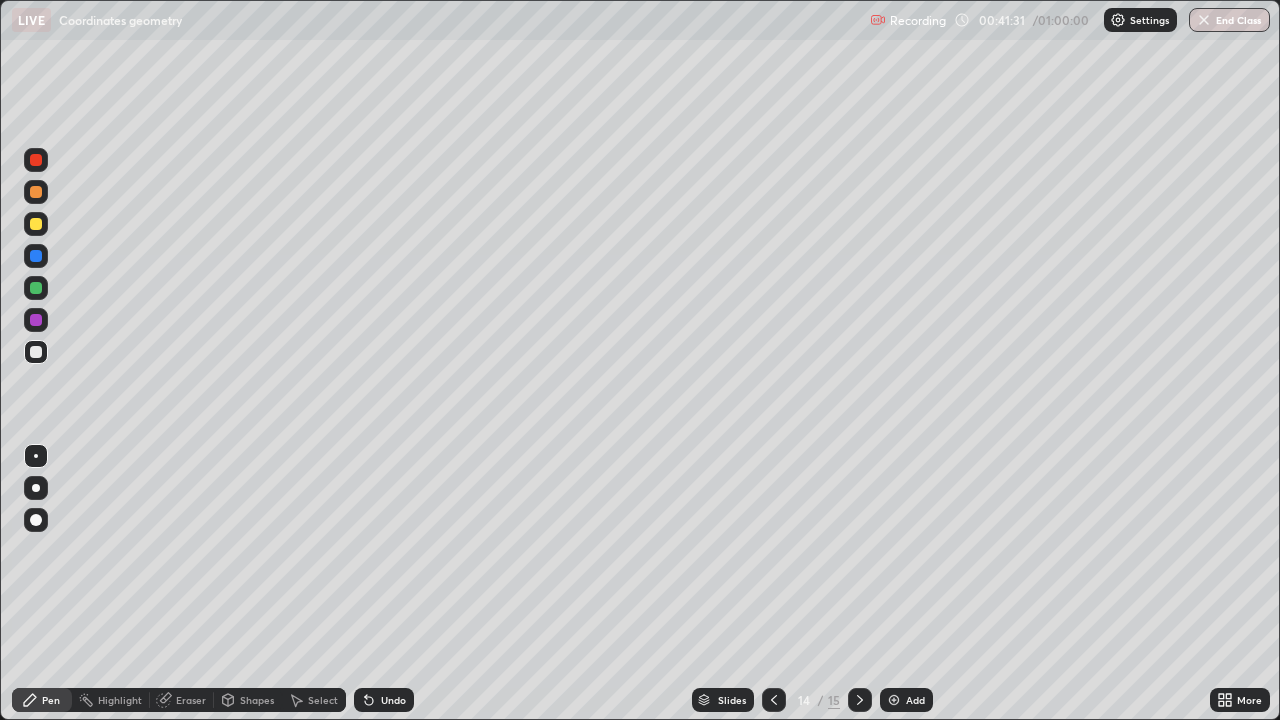click 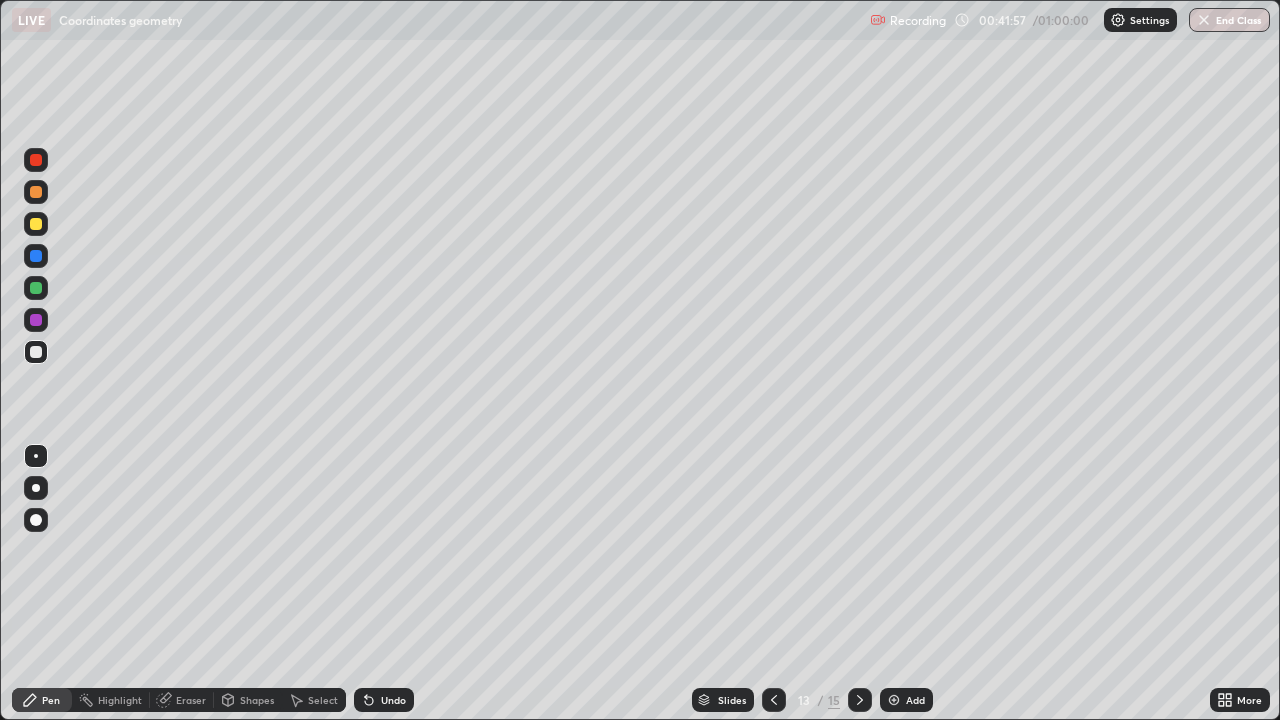 click 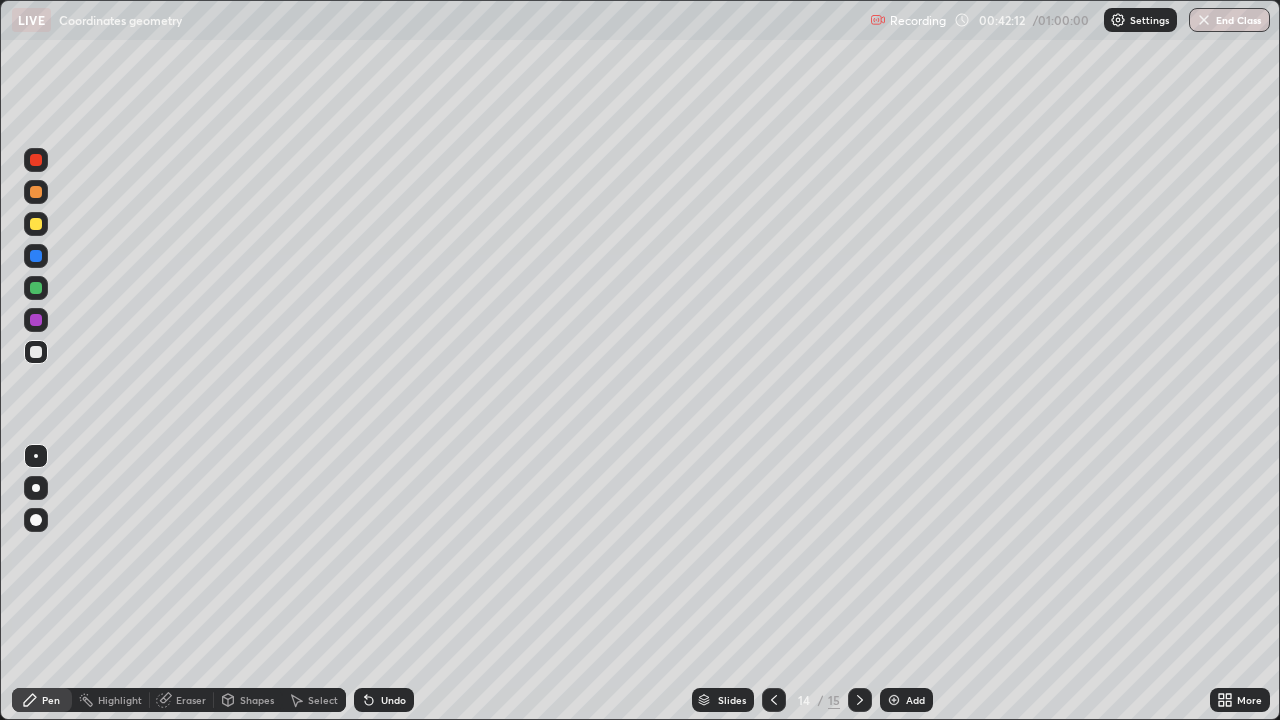 click at bounding box center [774, 700] 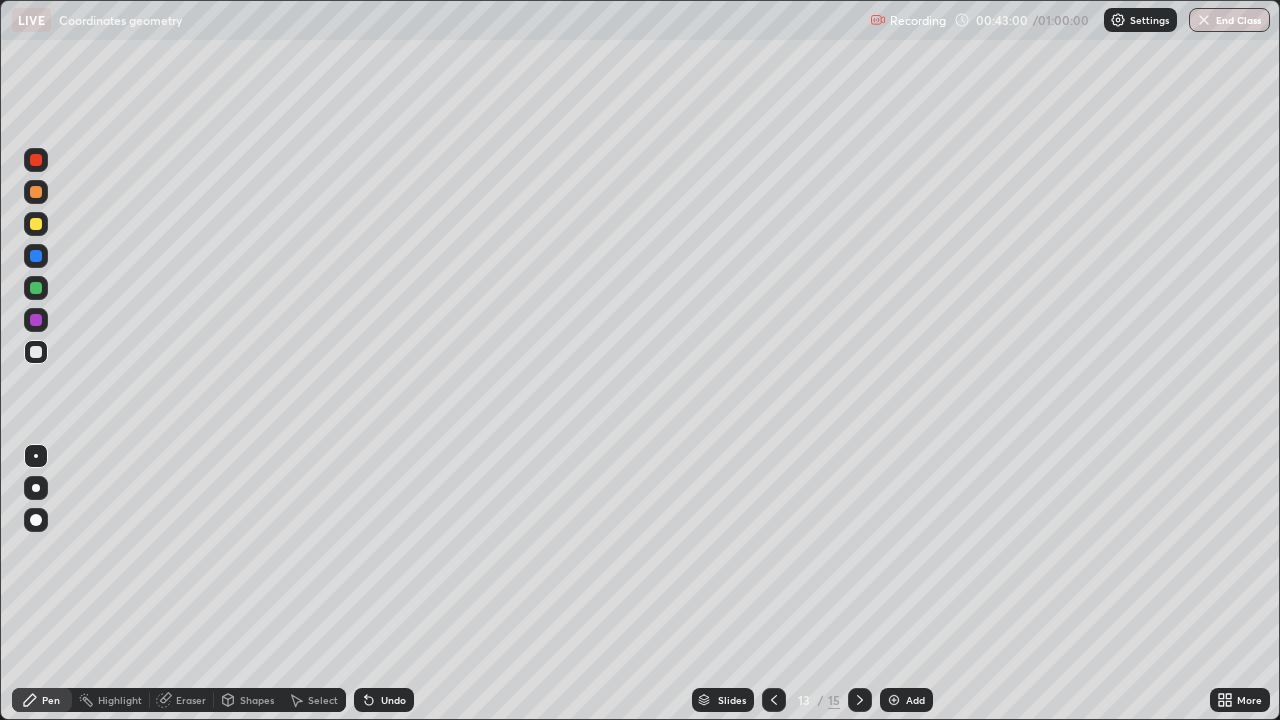 click on "End Class" at bounding box center (1229, 20) 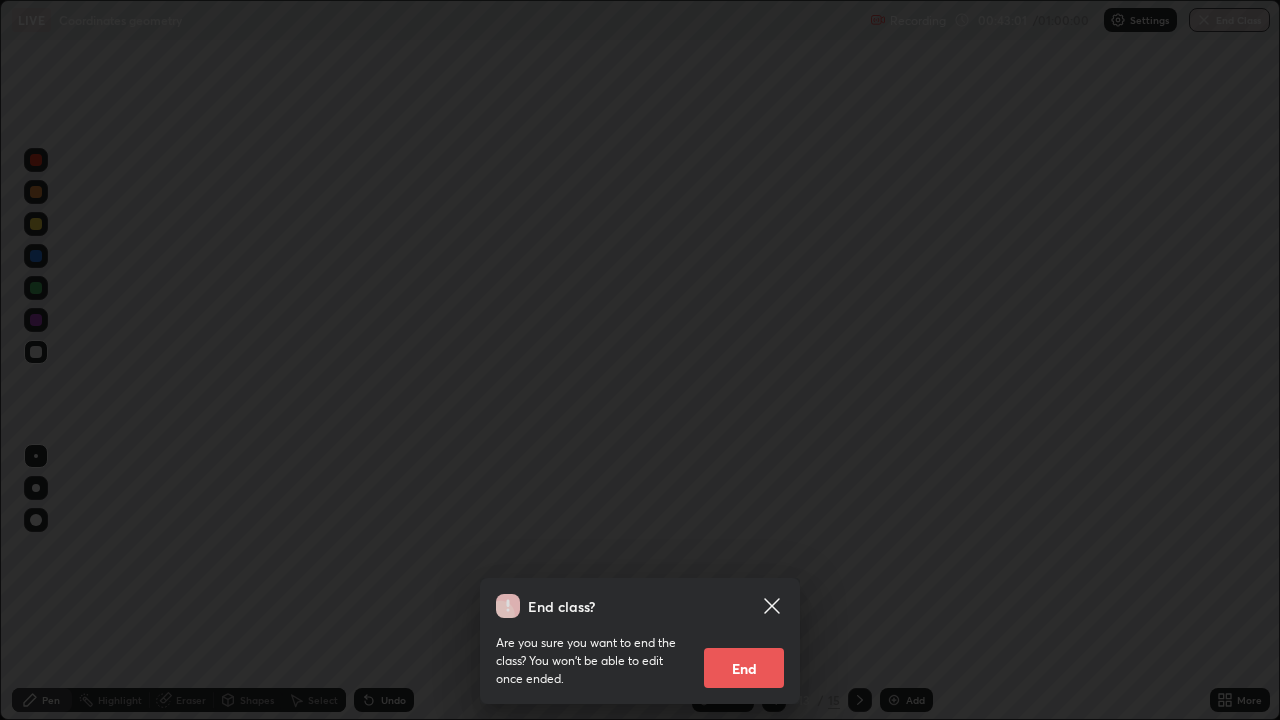click on "End" at bounding box center [744, 668] 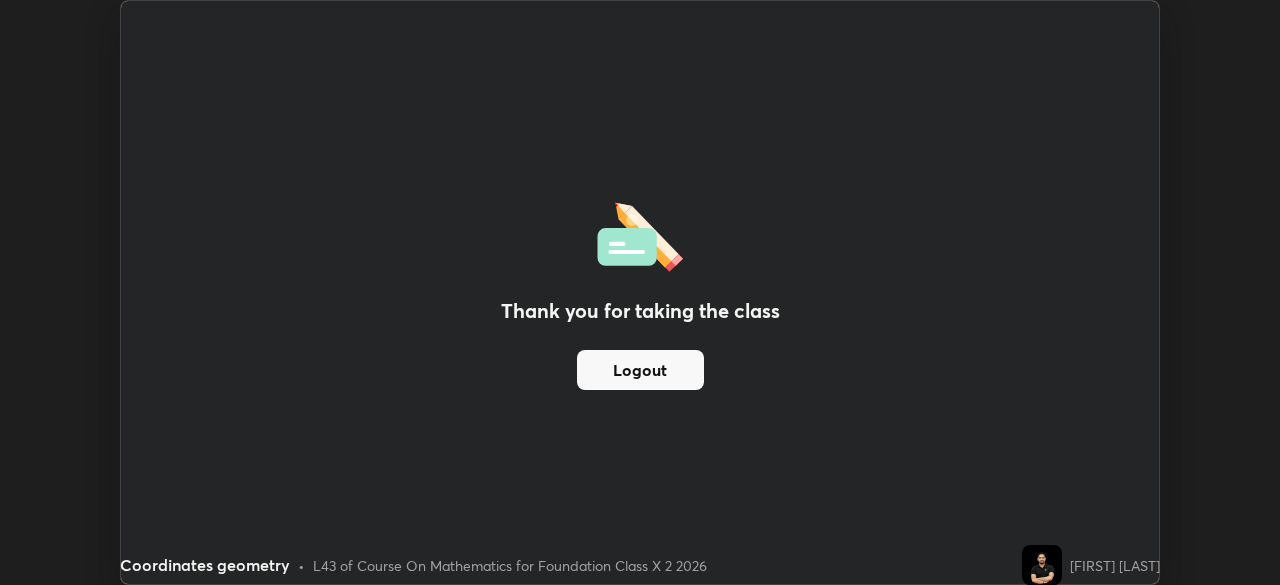 scroll, scrollTop: 585, scrollLeft: 1280, axis: both 